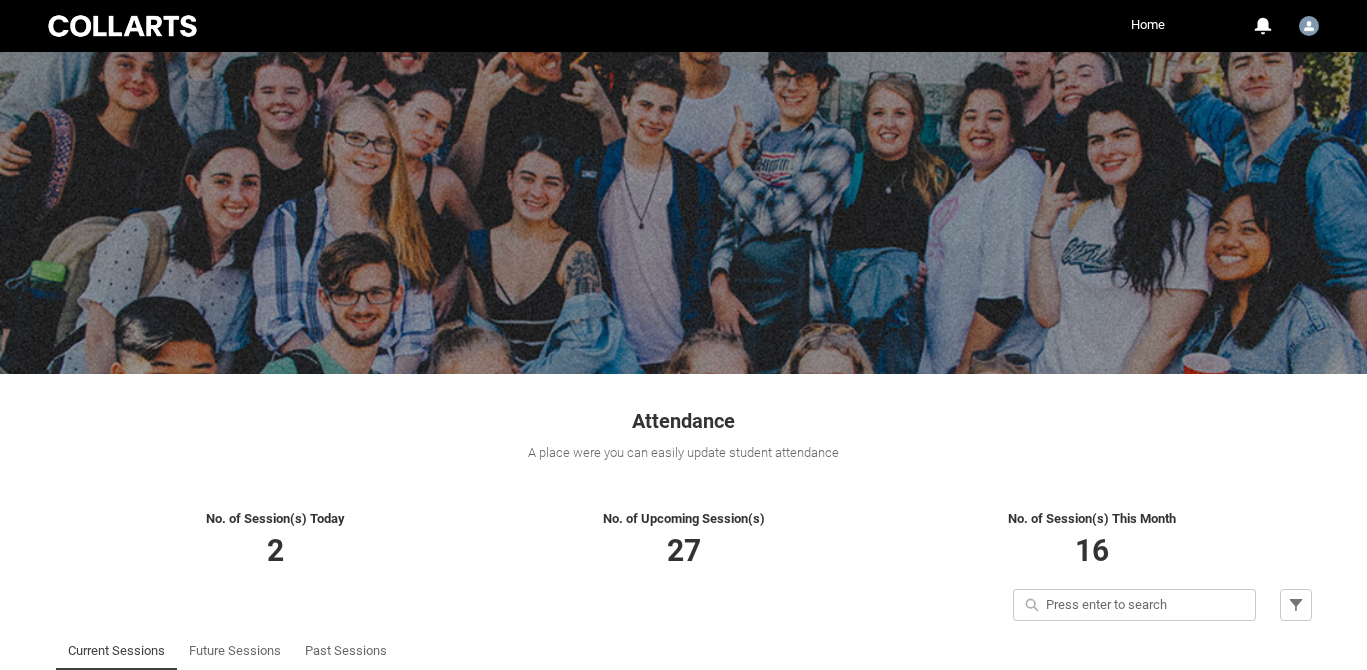 scroll, scrollTop: 0, scrollLeft: 0, axis: both 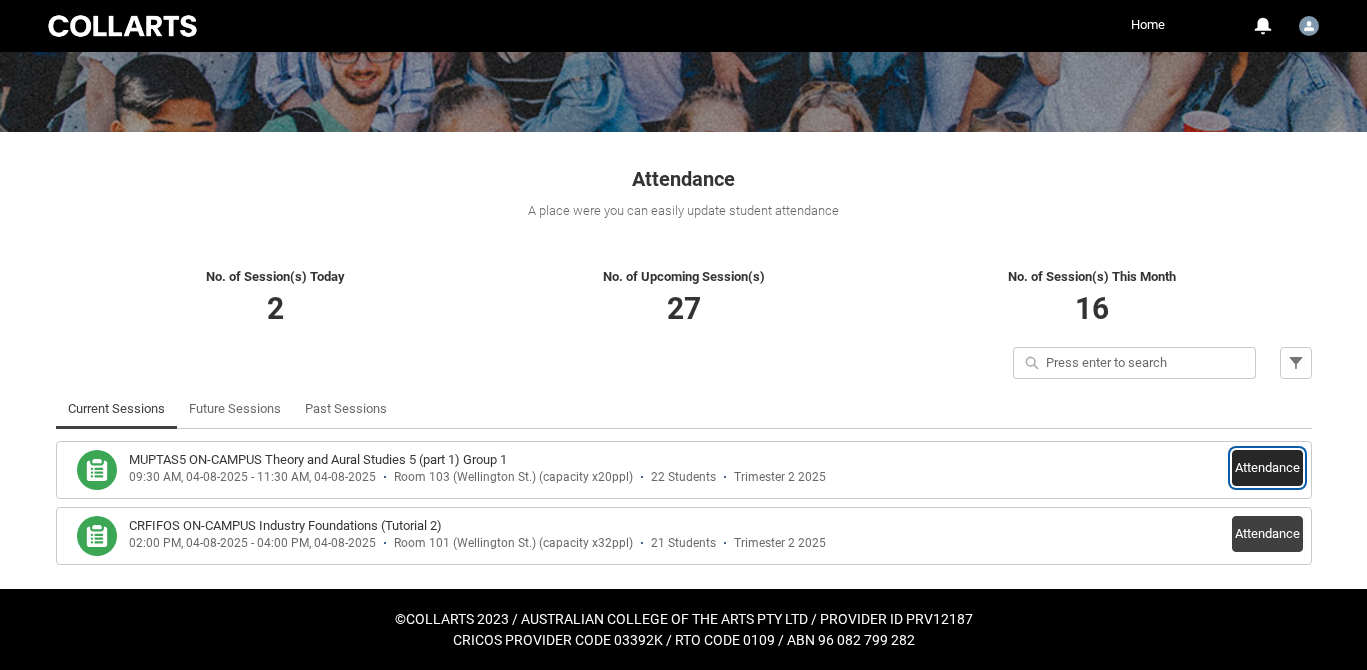 click on "Attendance" at bounding box center (1267, 468) 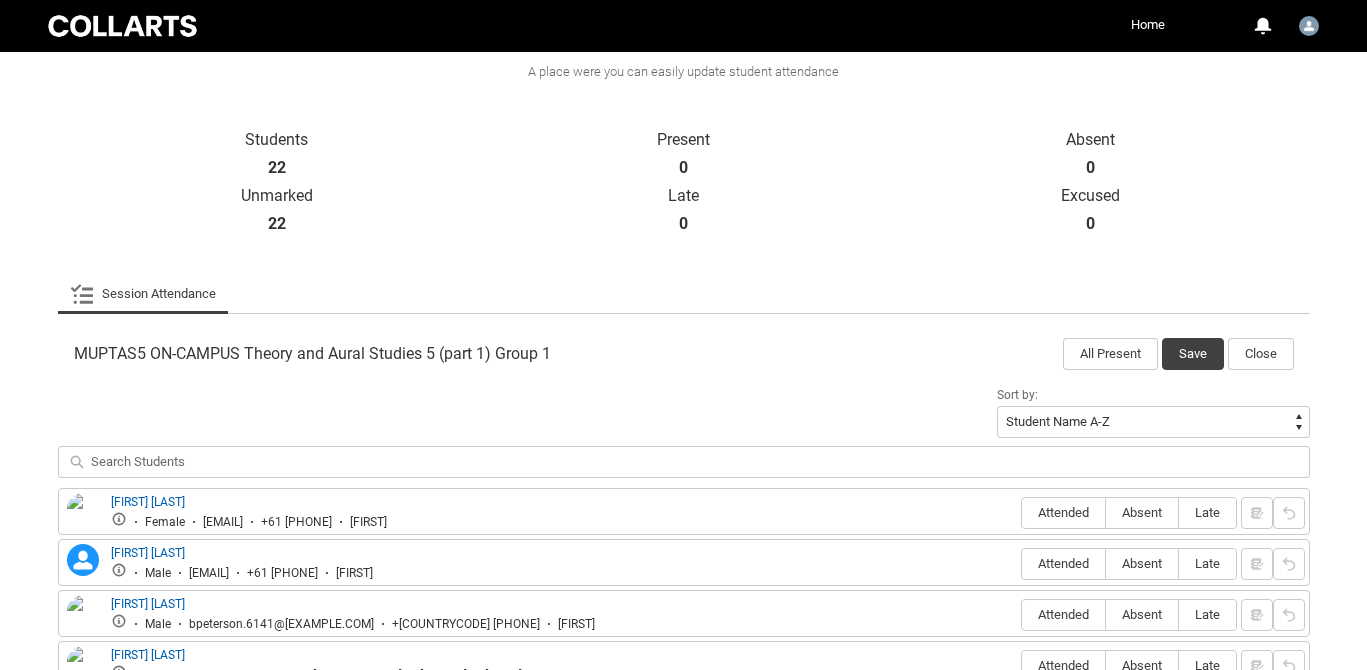 scroll, scrollTop: 625, scrollLeft: 0, axis: vertical 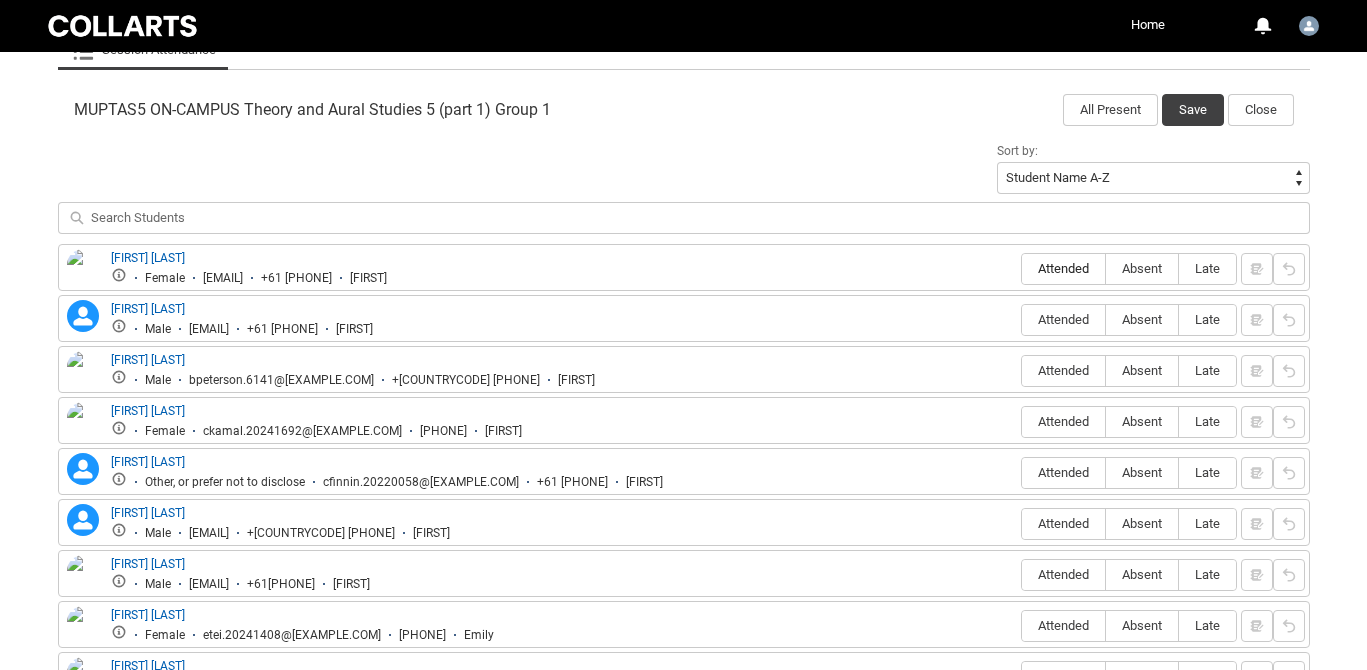 click on "Attended" at bounding box center (1063, 268) 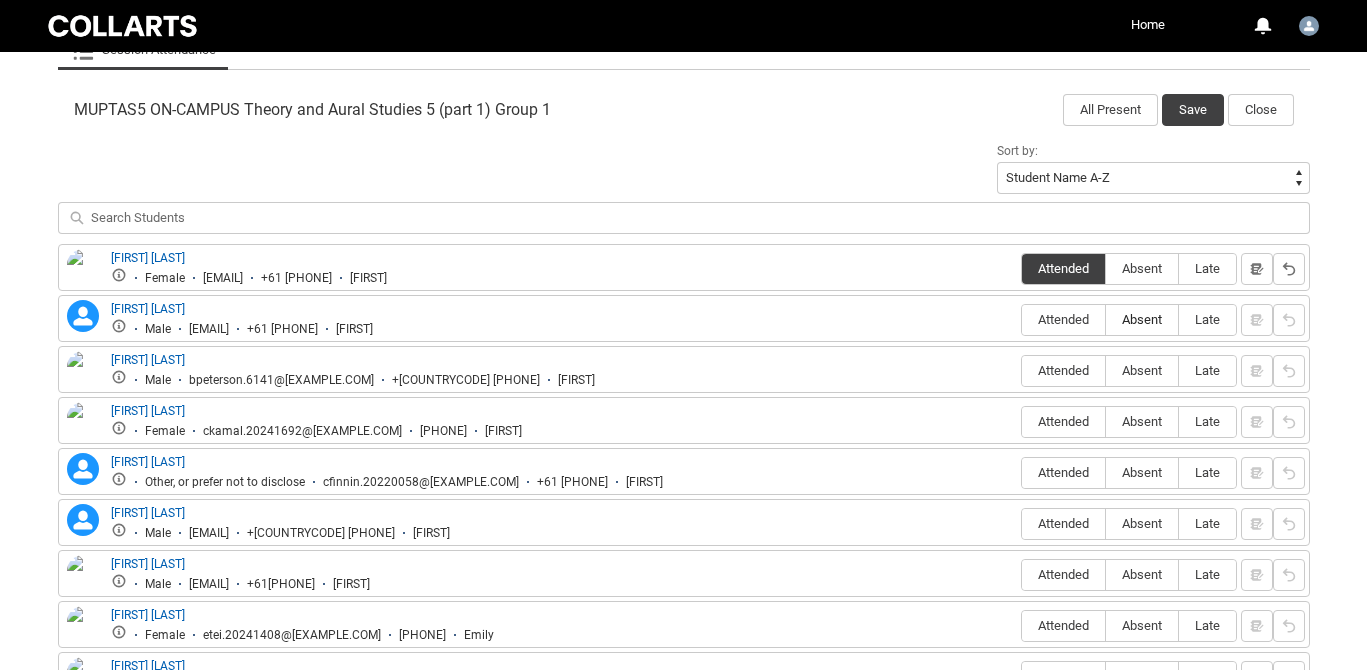 click on "Absent" at bounding box center [1142, 319] 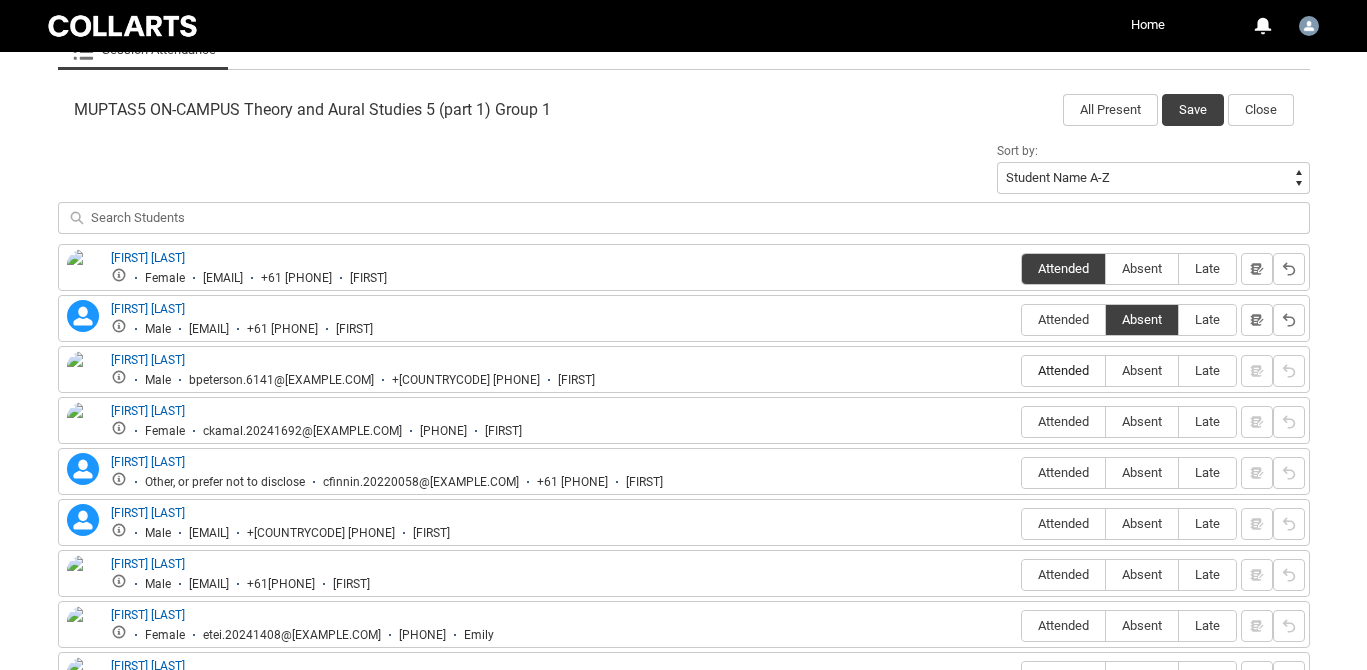 click on "Attended" at bounding box center (1063, 370) 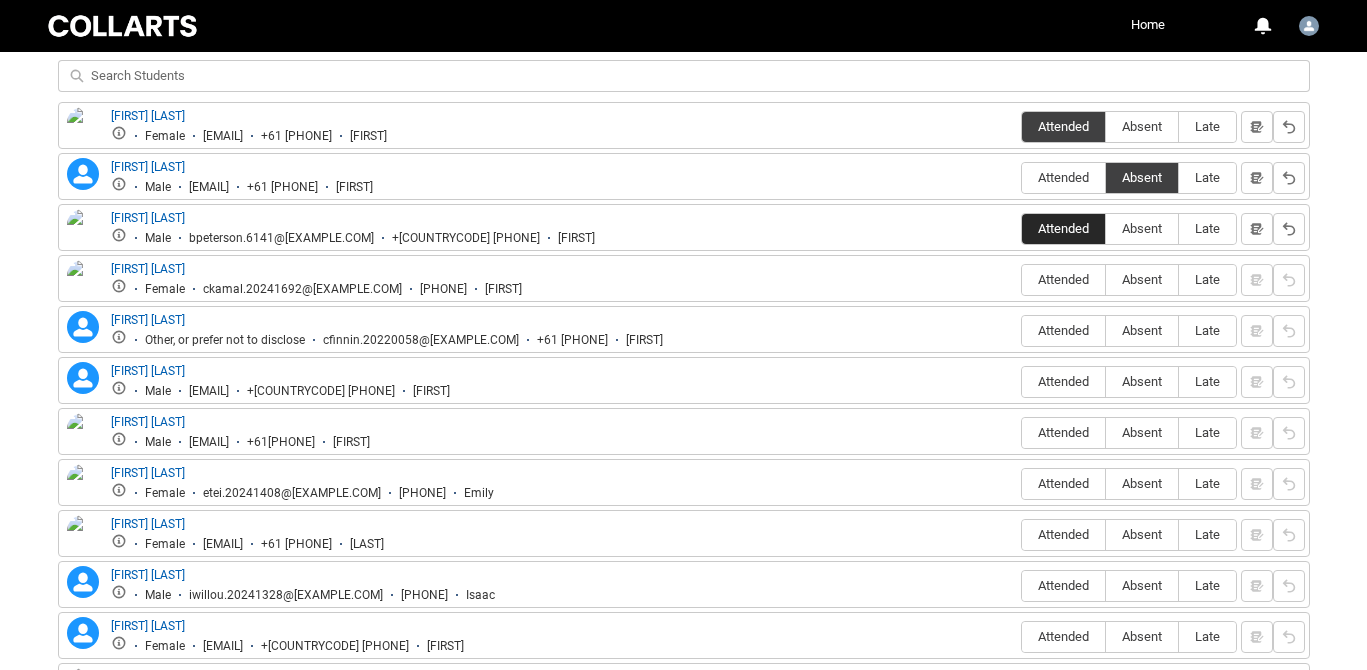 scroll, scrollTop: 778, scrollLeft: 0, axis: vertical 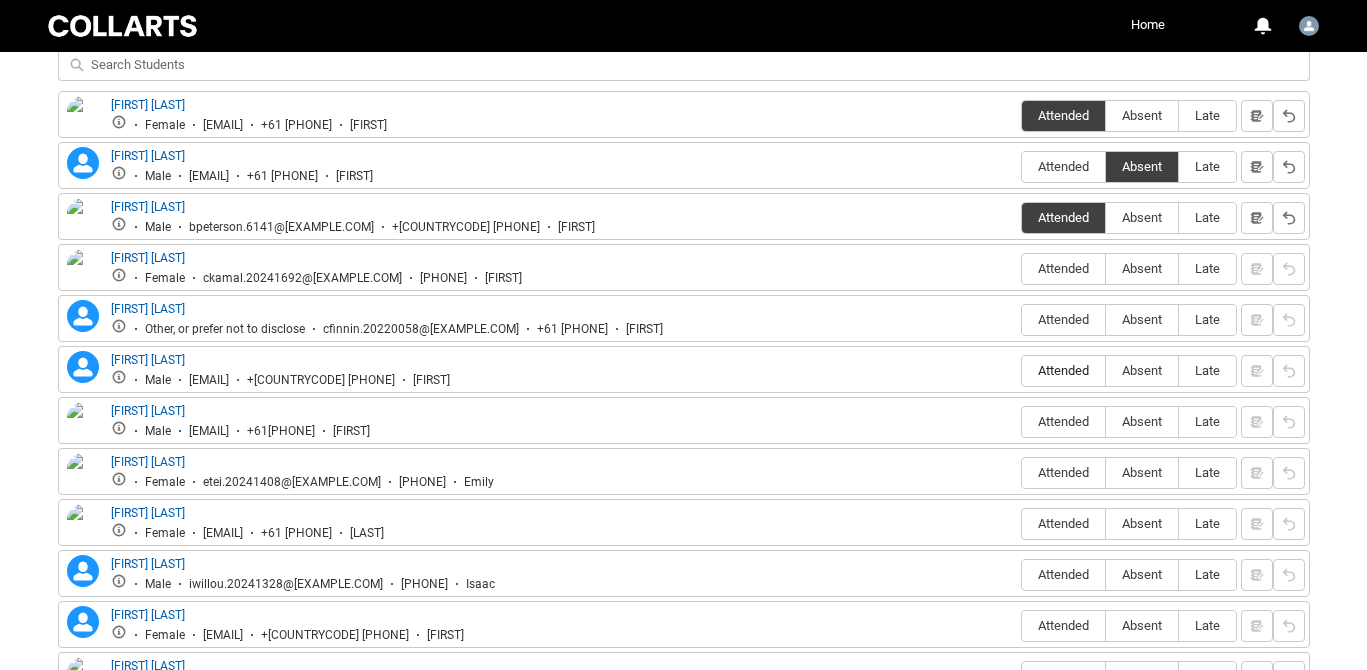 click on "Attended" at bounding box center (1063, 370) 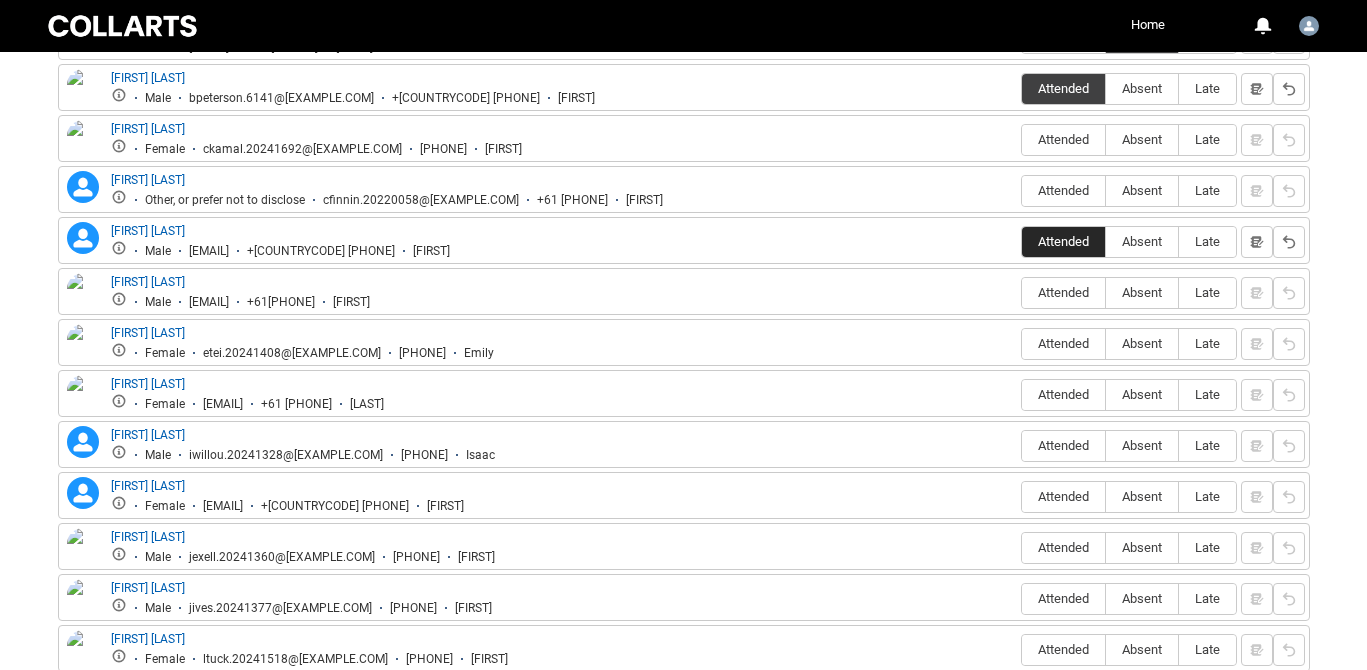scroll, scrollTop: 910, scrollLeft: 0, axis: vertical 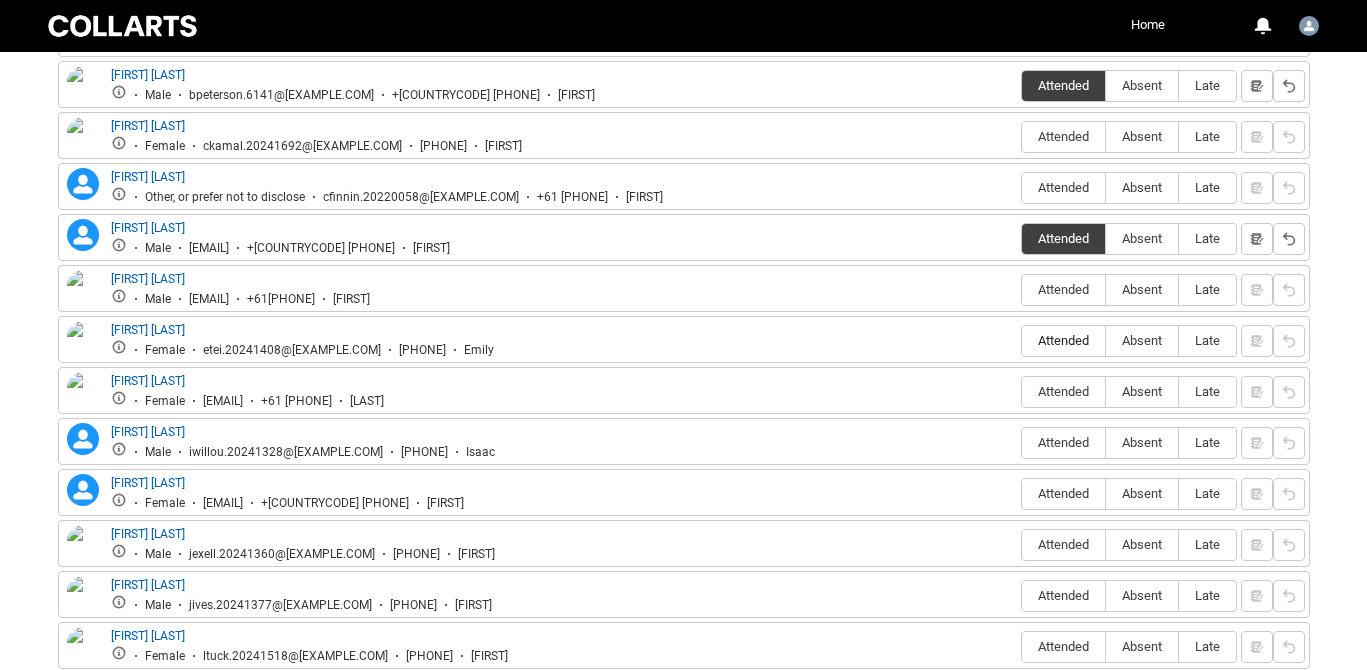 click on "Attended" at bounding box center [1063, 340] 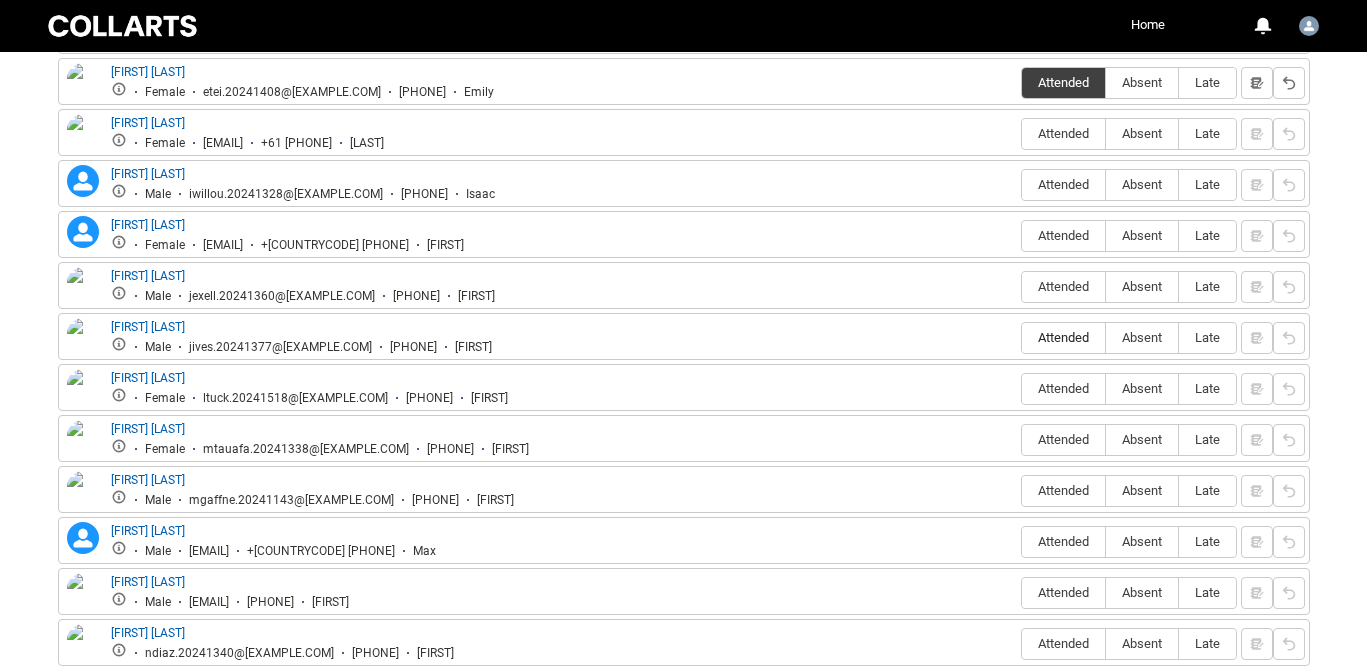 scroll, scrollTop: 1170, scrollLeft: 0, axis: vertical 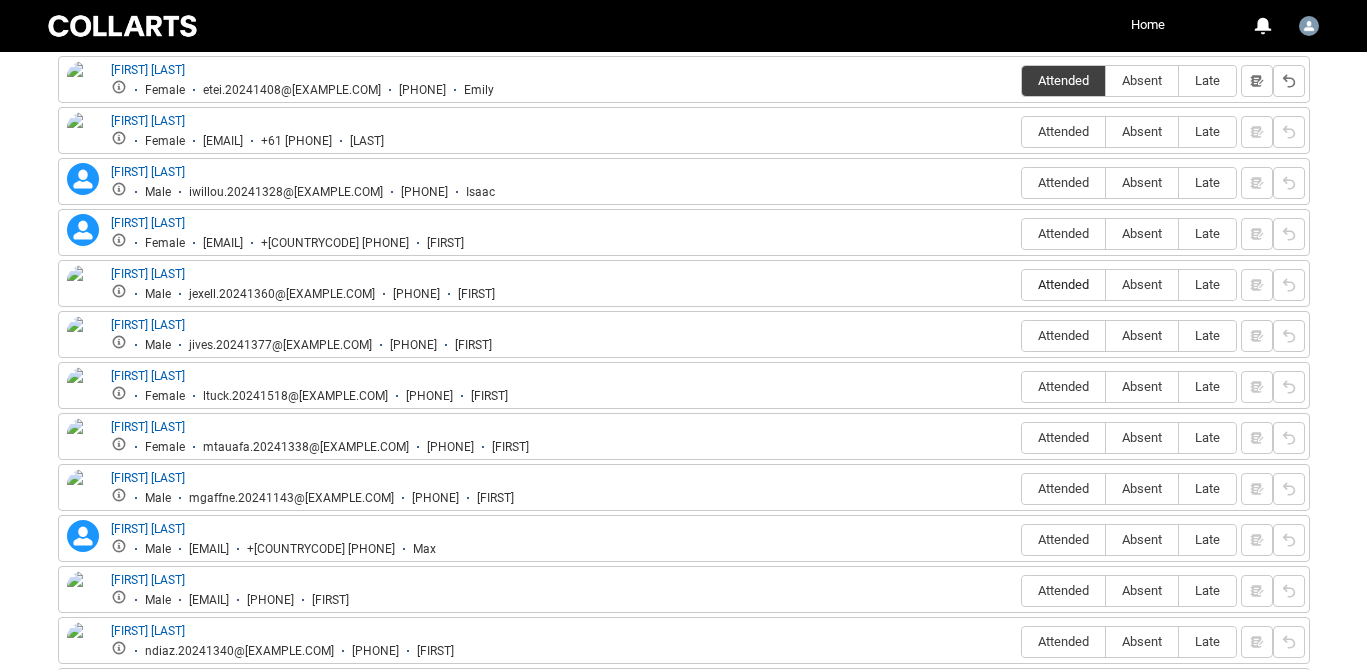click on "Attended" at bounding box center [1063, 284] 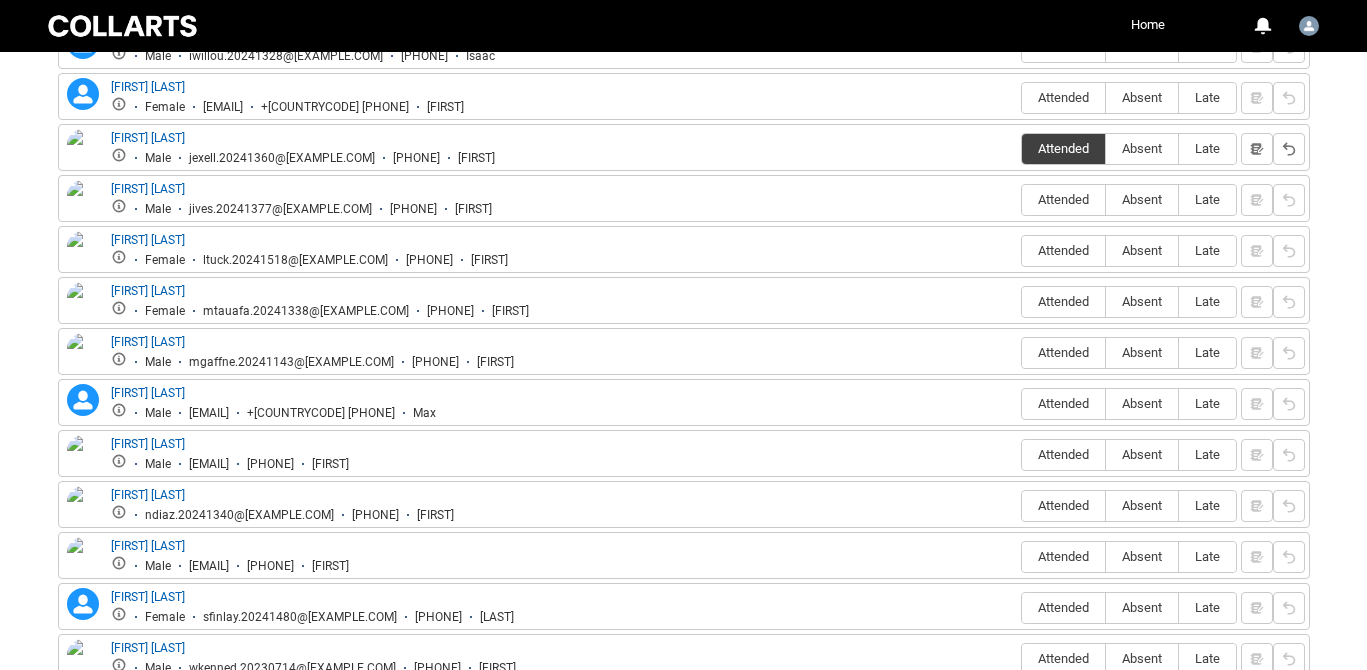 scroll, scrollTop: 1437, scrollLeft: 0, axis: vertical 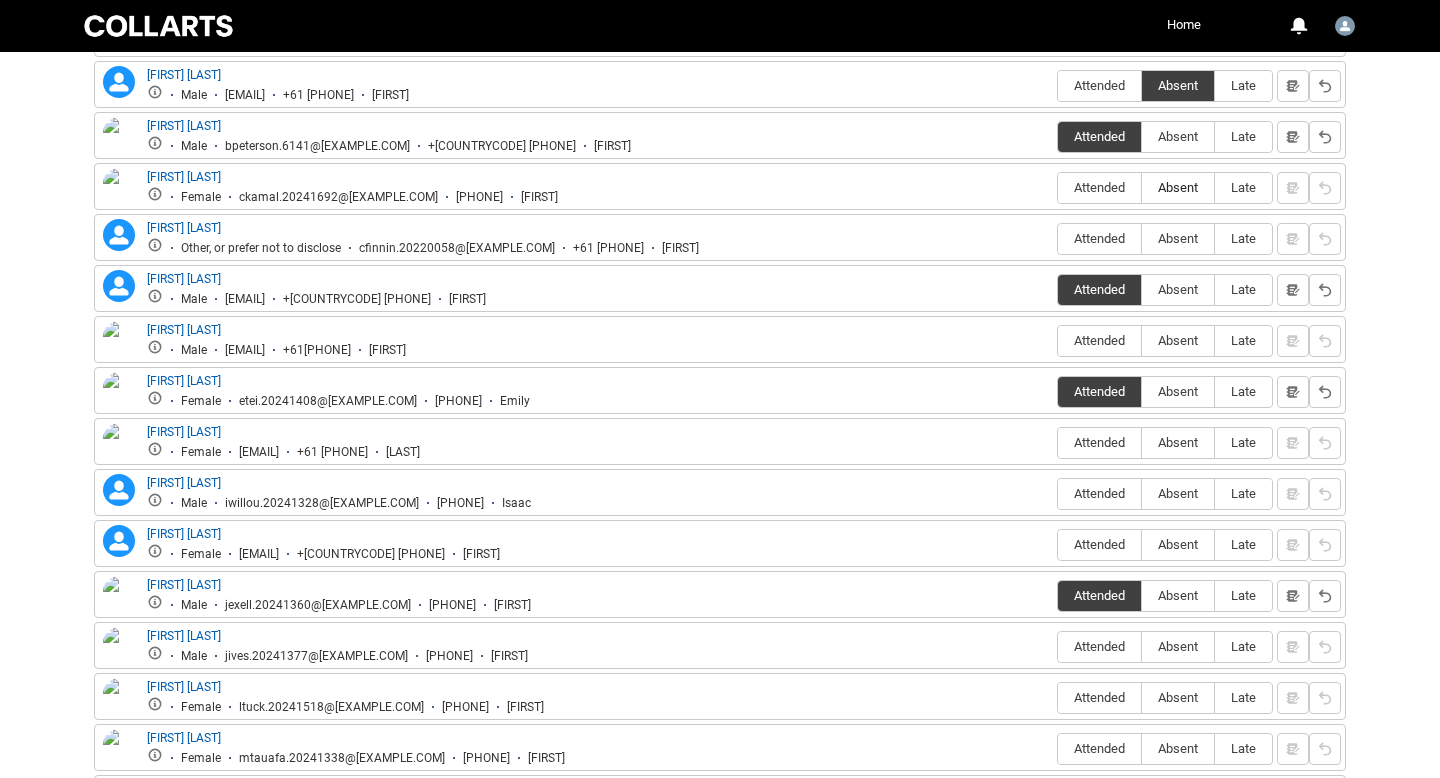 click on "Absent" at bounding box center (1178, 187) 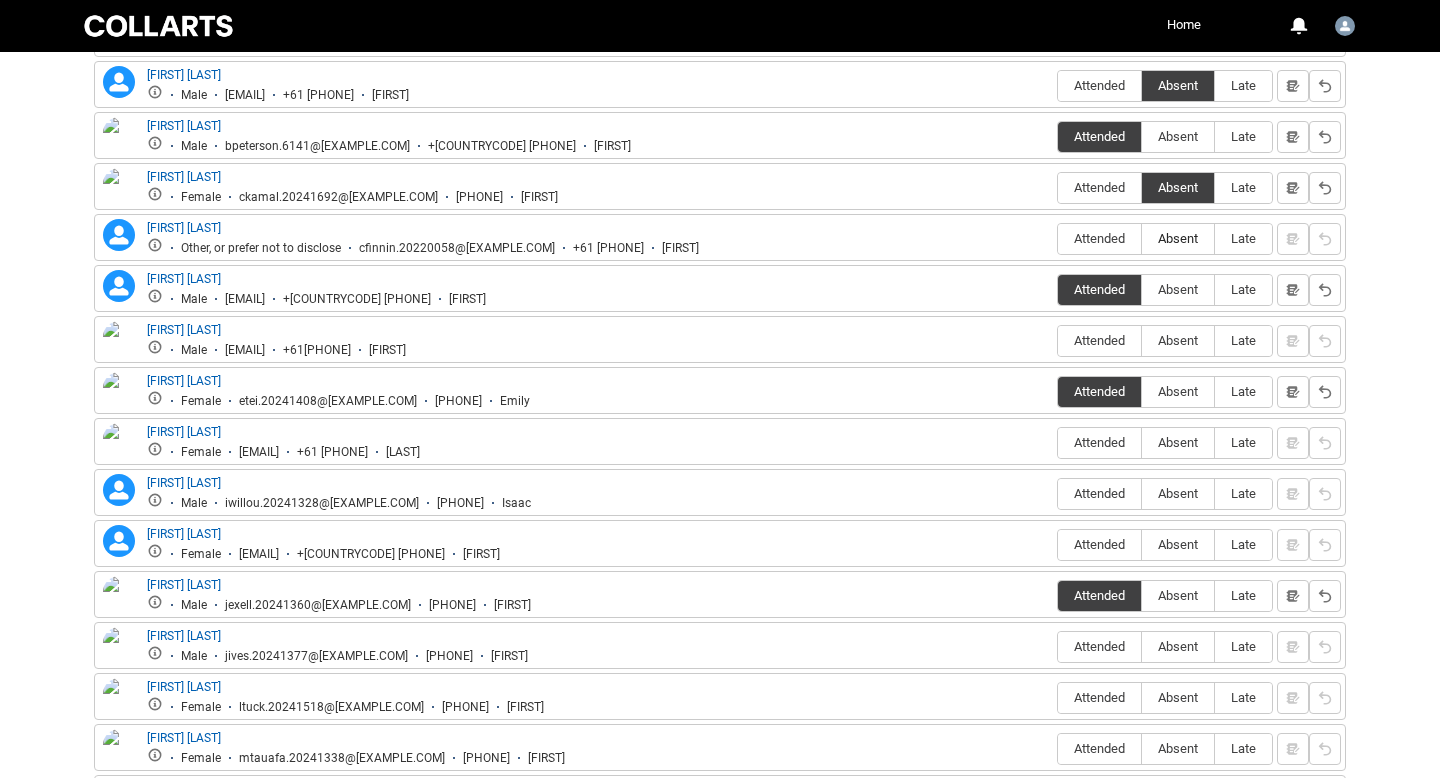 click on "Absent" at bounding box center [1178, 238] 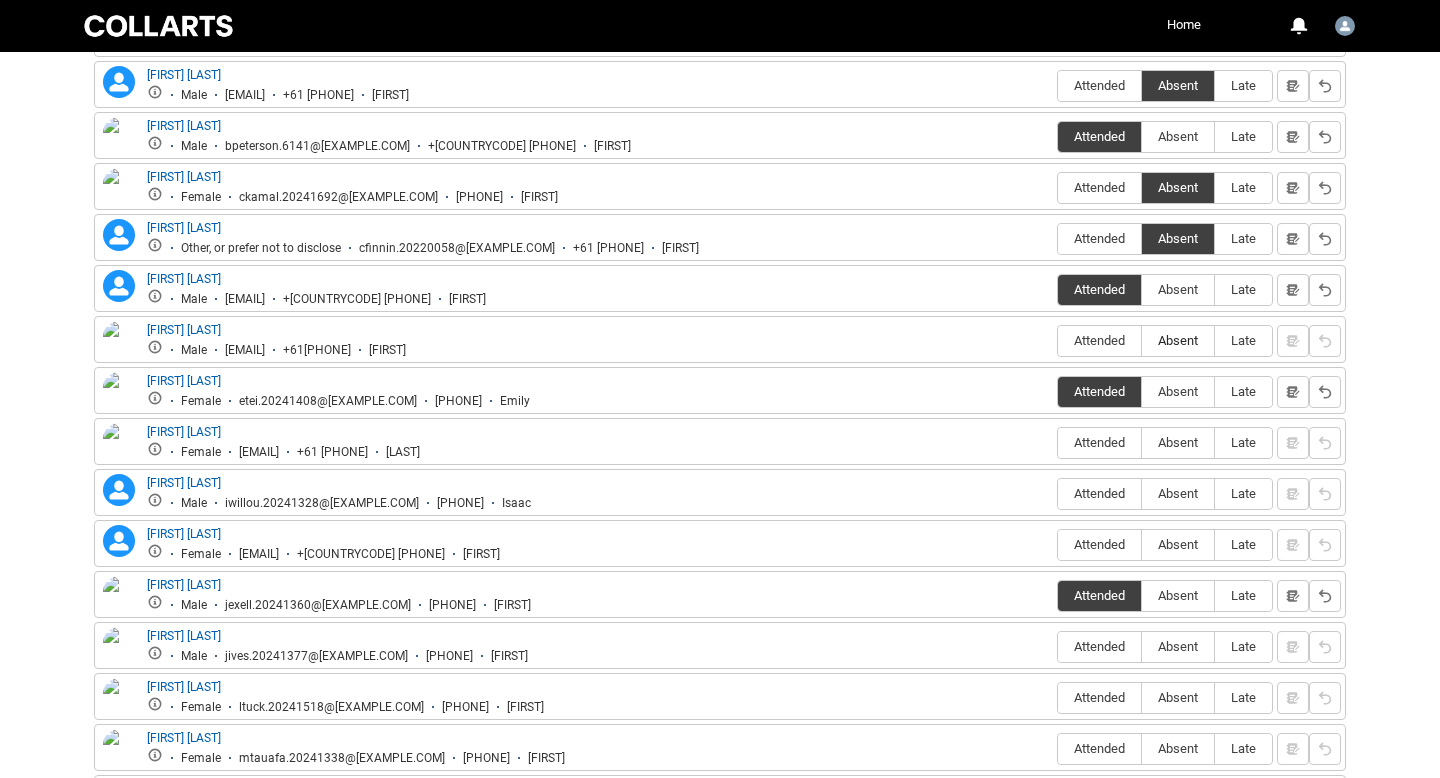 click on "Absent" at bounding box center [1178, 340] 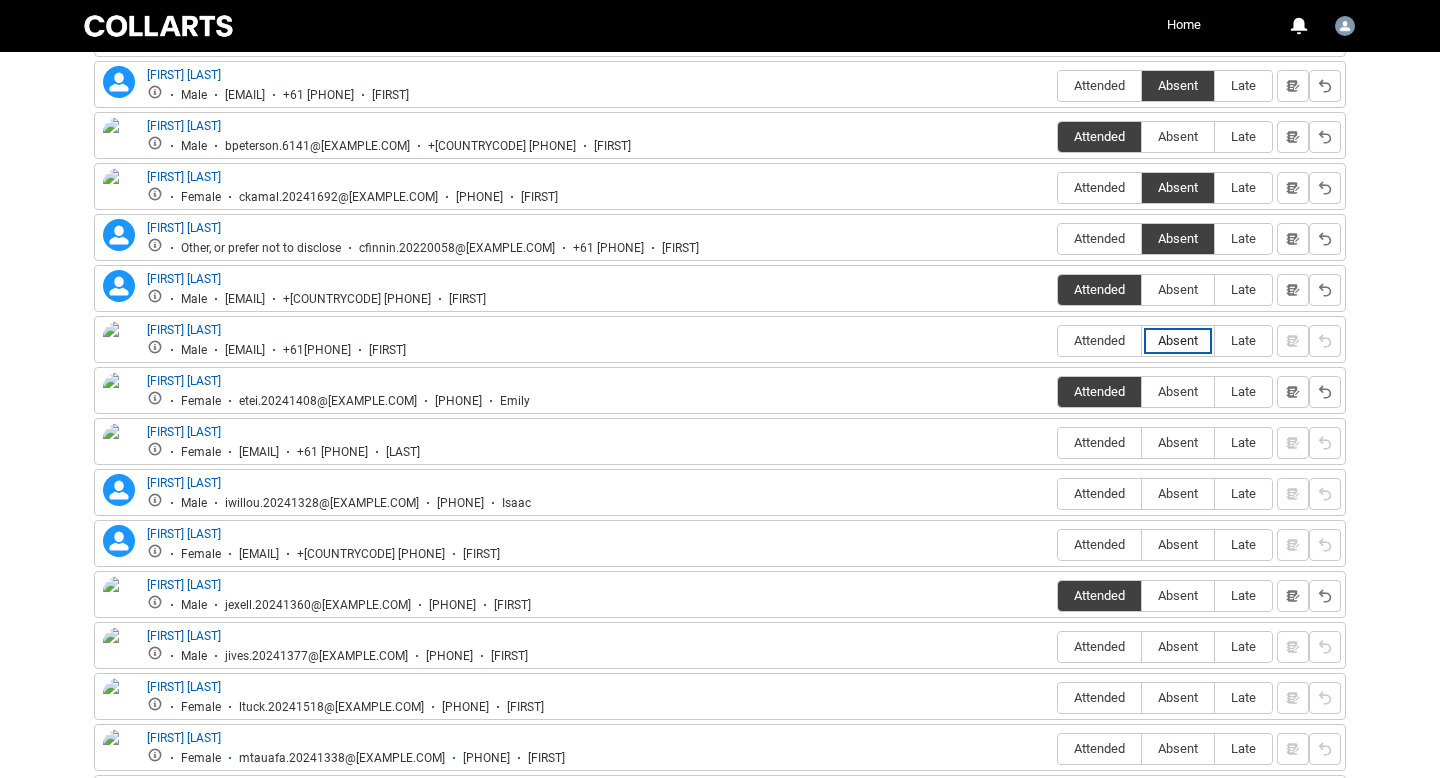 click on "Absent" at bounding box center (1141, 340) 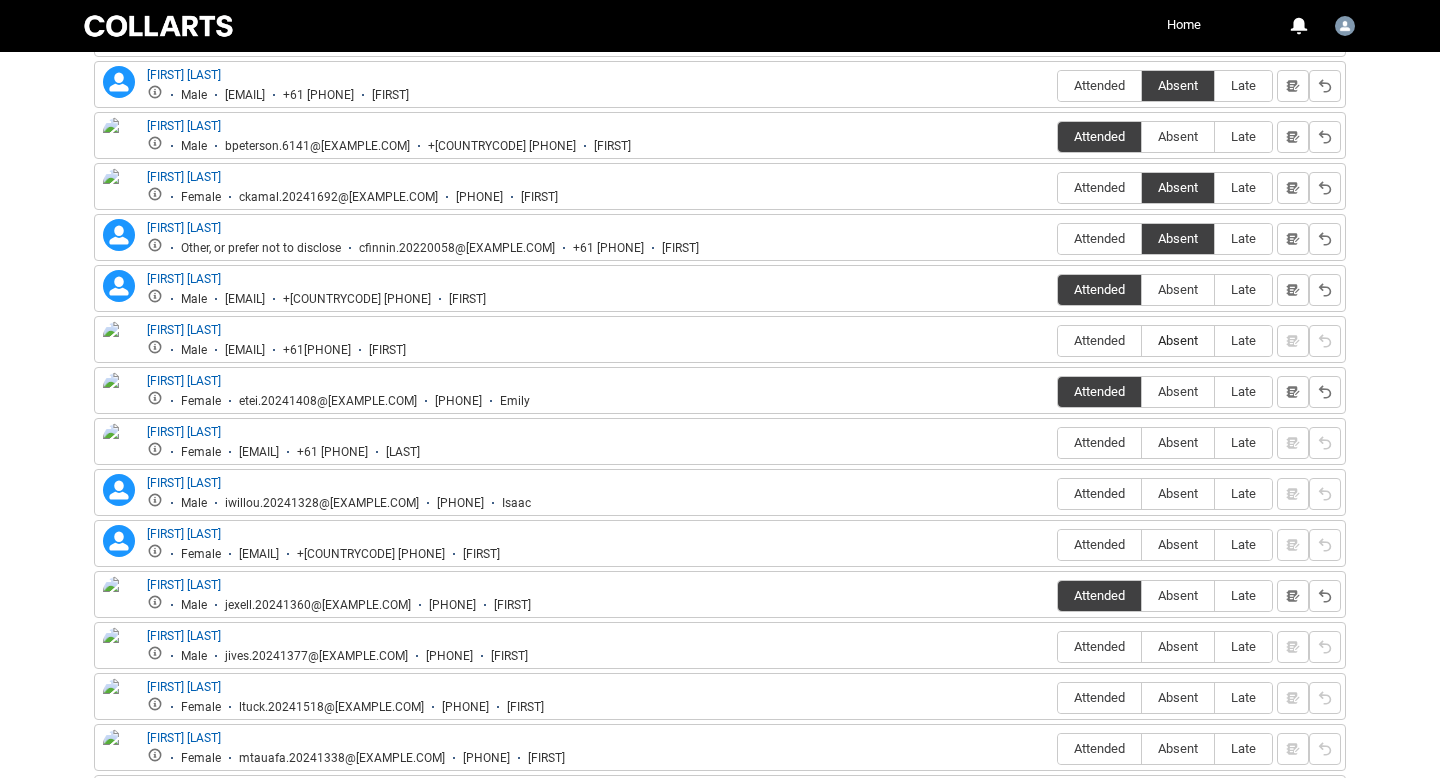 type on "Absent" 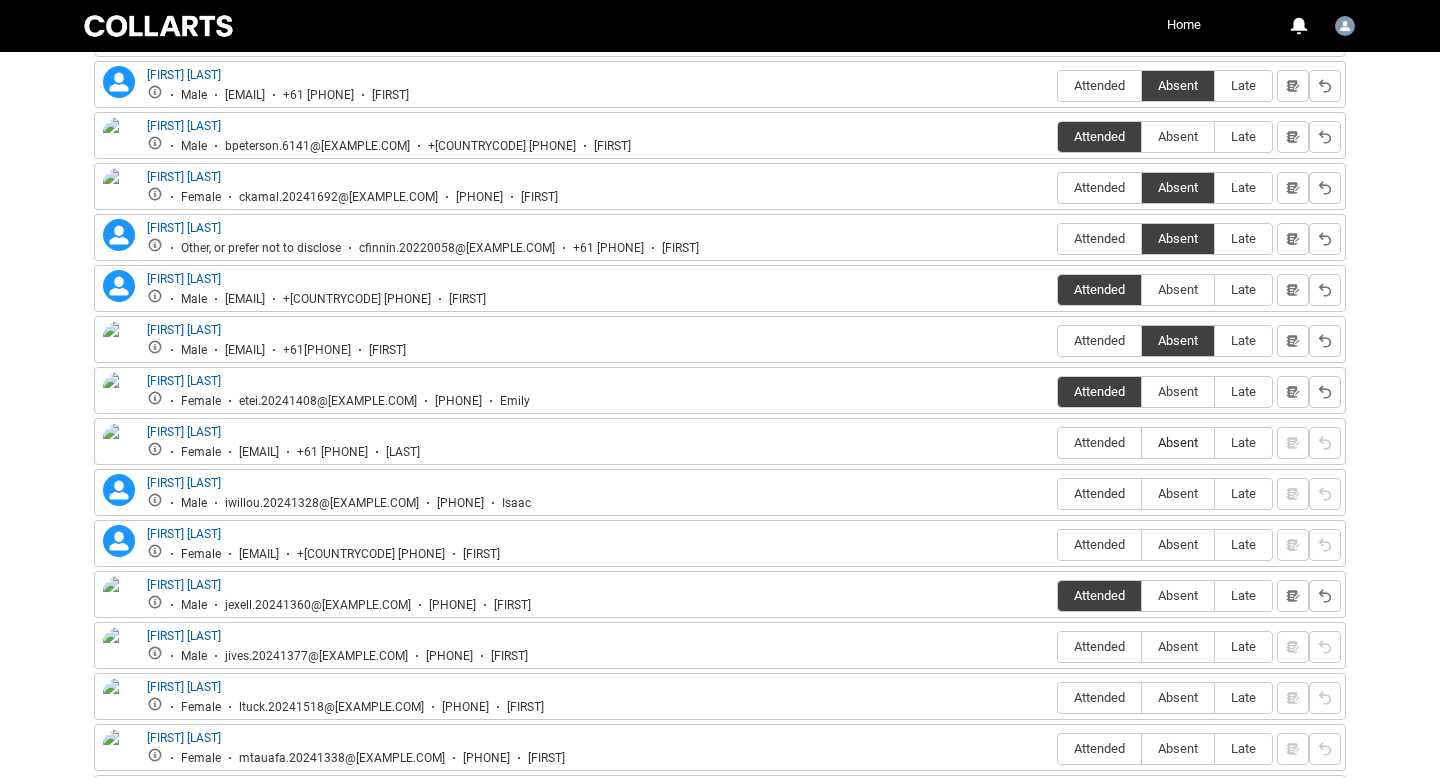 click on "Absent" at bounding box center [1178, 442] 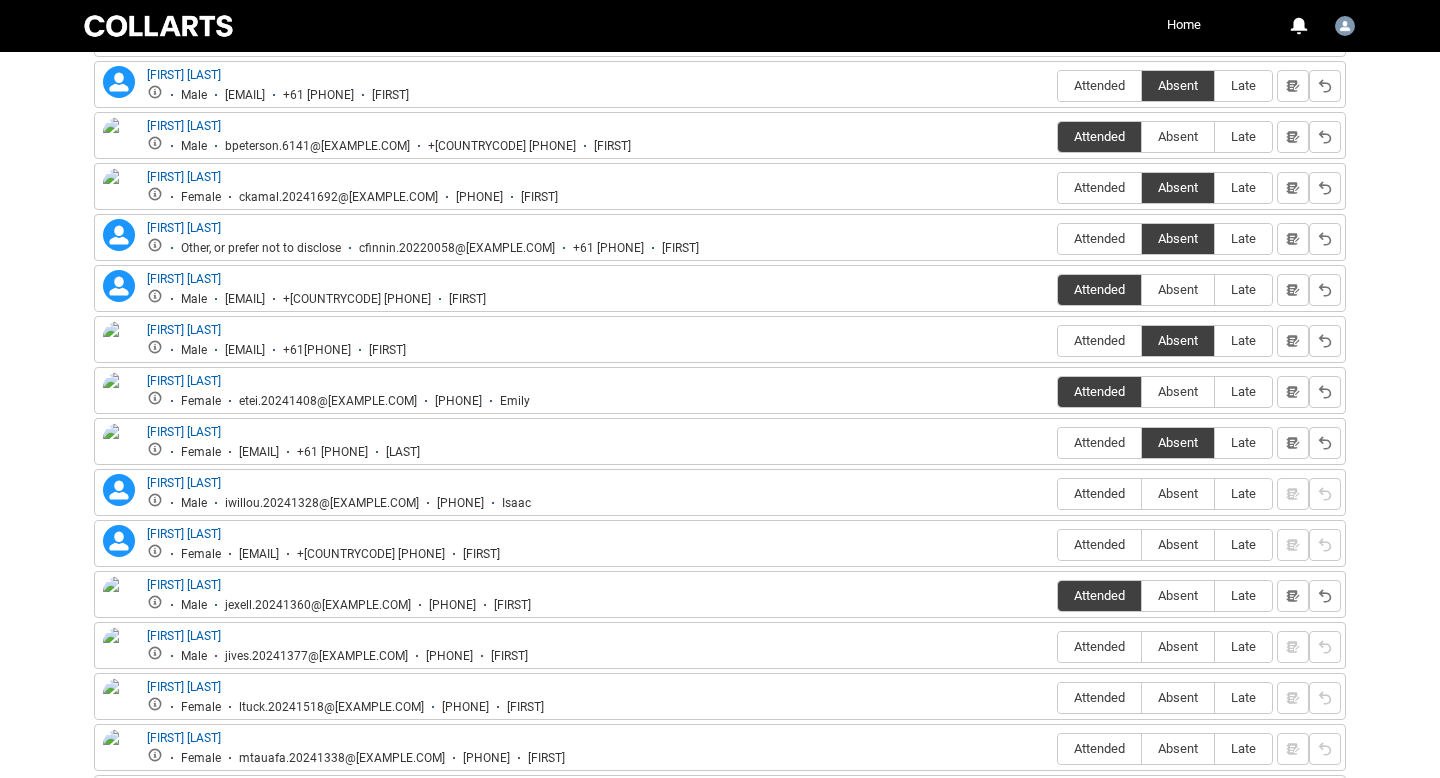 click on "Attended Absent Late" at bounding box center (1165, 494) 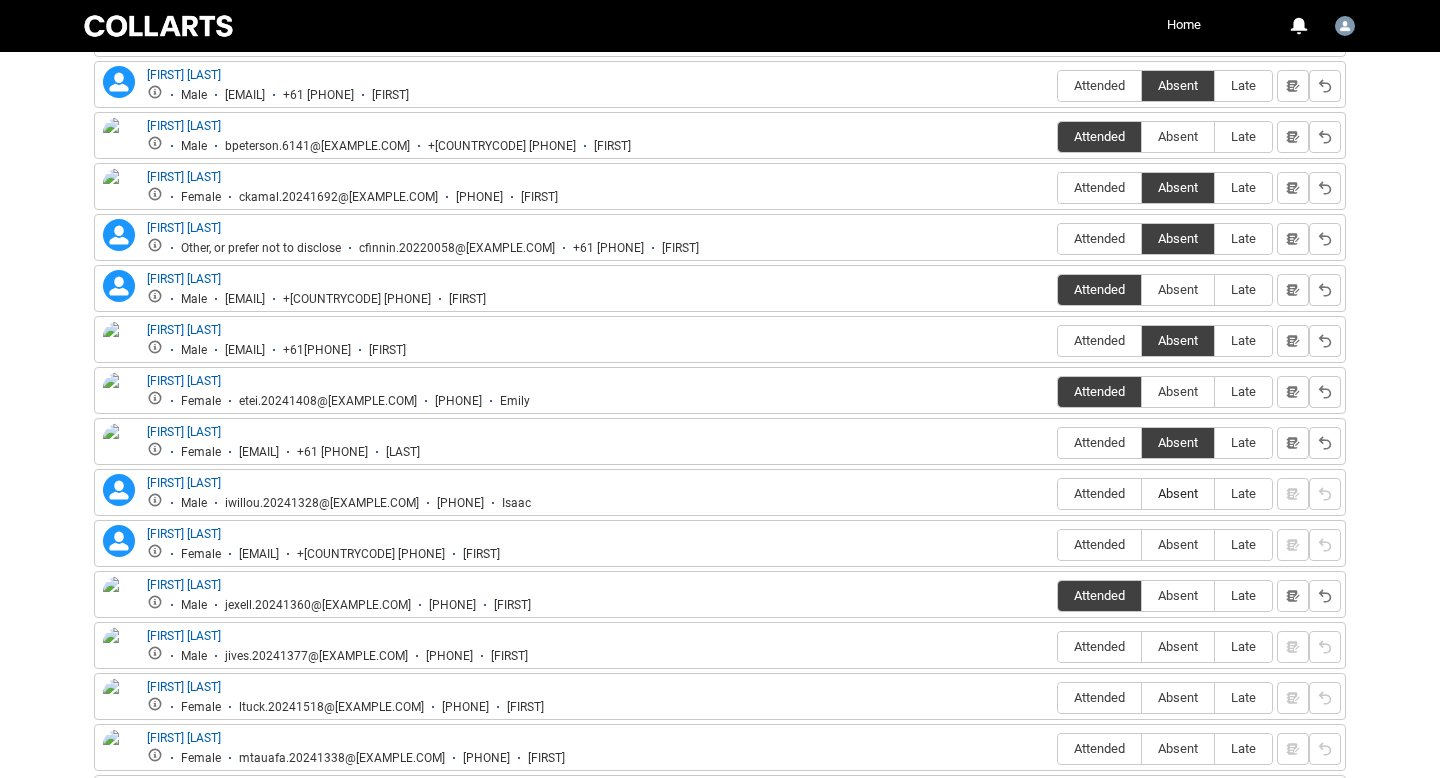 click on "Absent" at bounding box center [1178, 493] 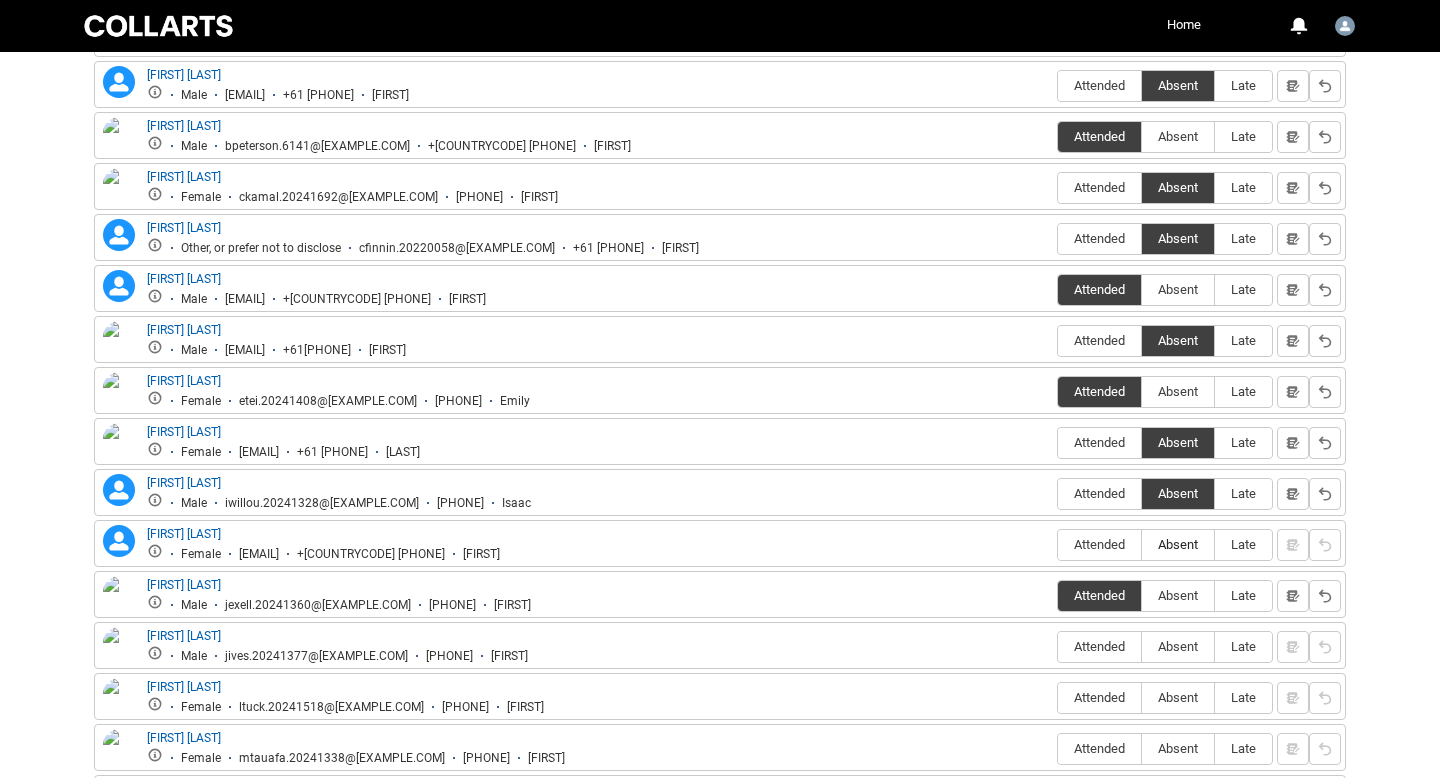 click on "Absent" at bounding box center (1178, 544) 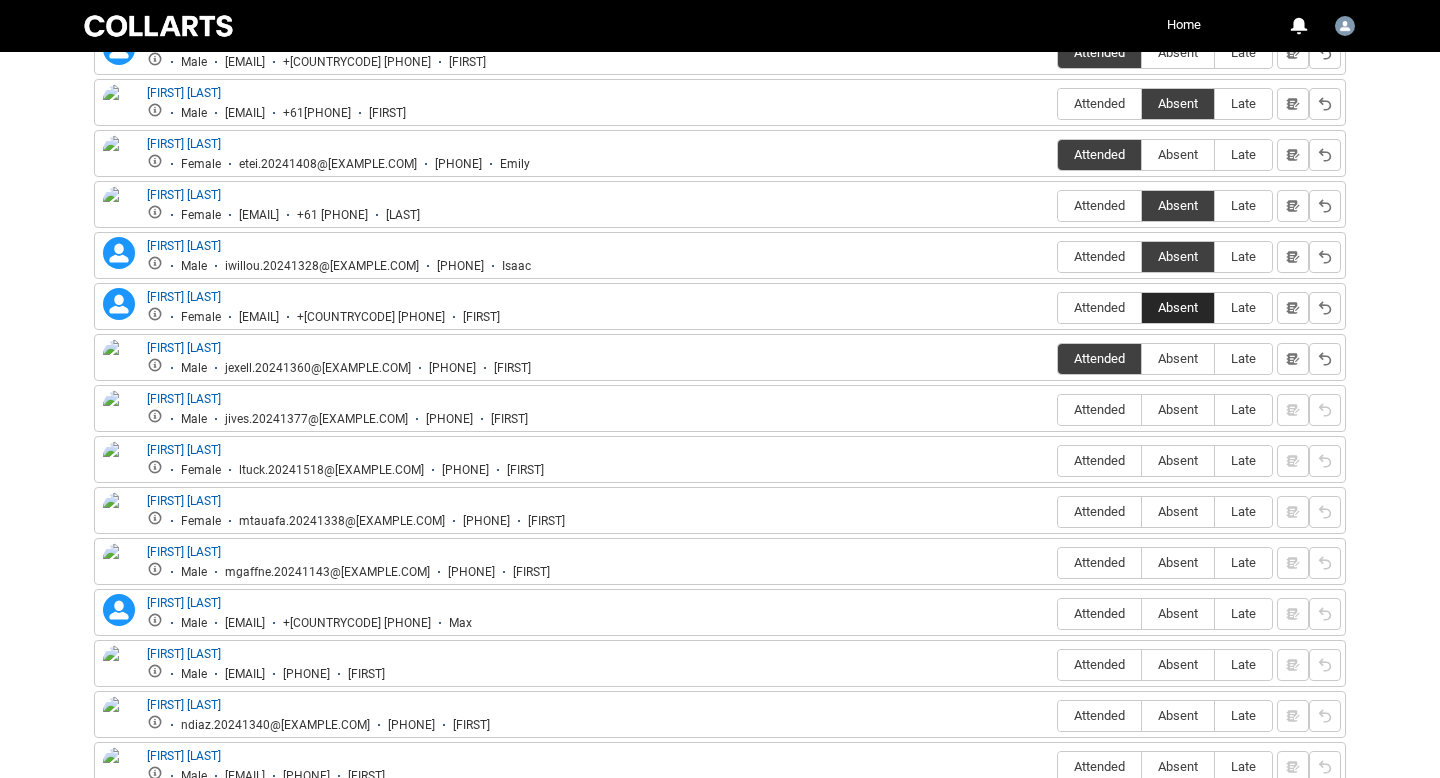 scroll, scrollTop: 1121, scrollLeft: 0, axis: vertical 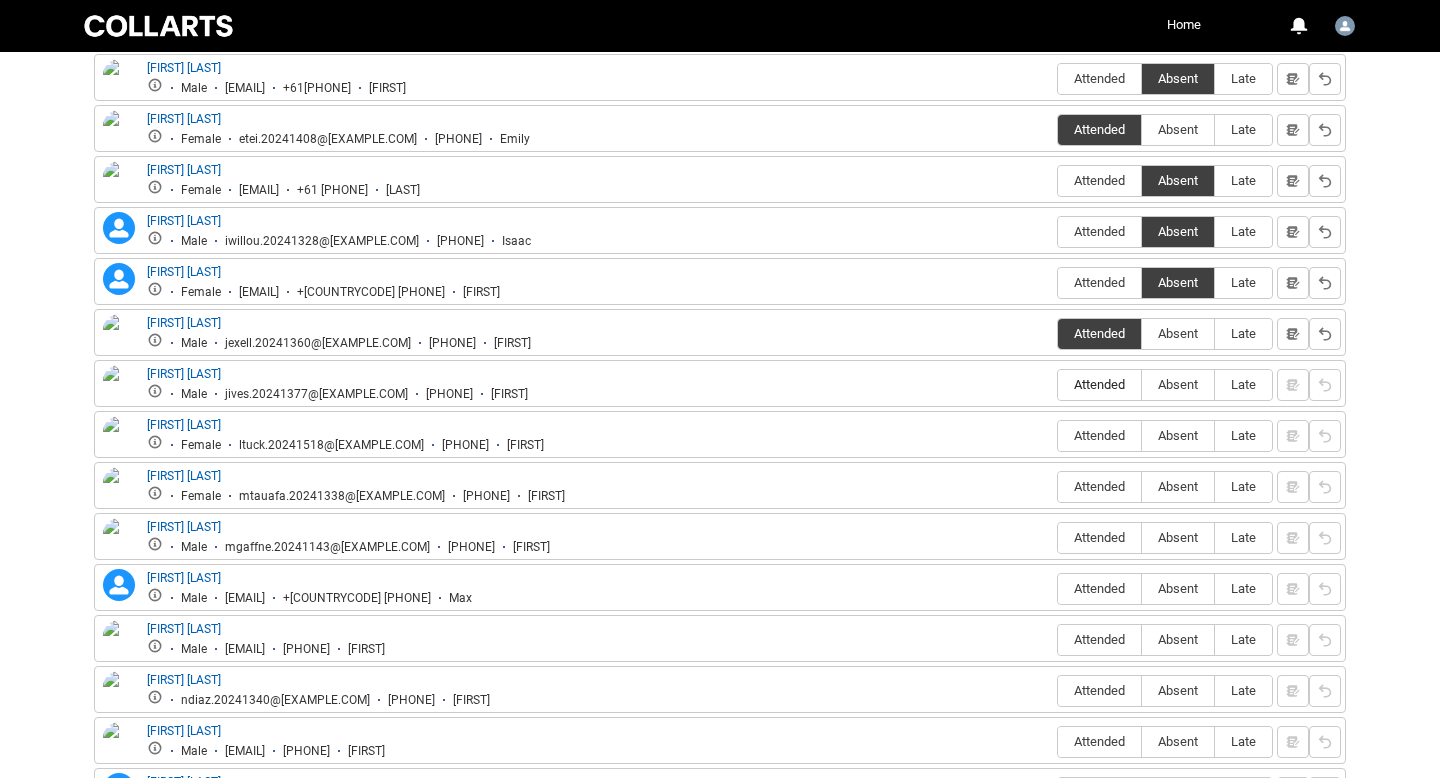 click on "Attended" at bounding box center [1099, 384] 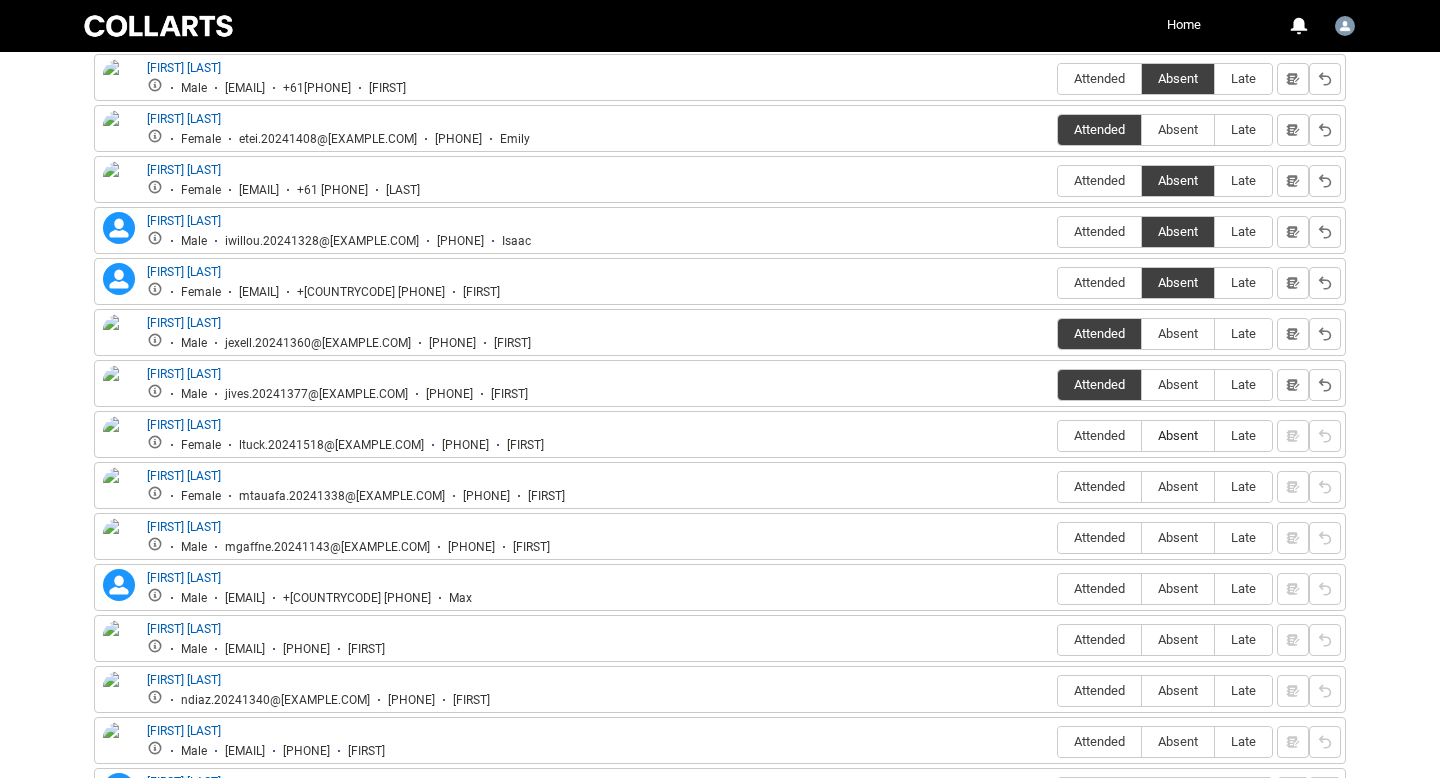 click on "Absent" at bounding box center (1178, 435) 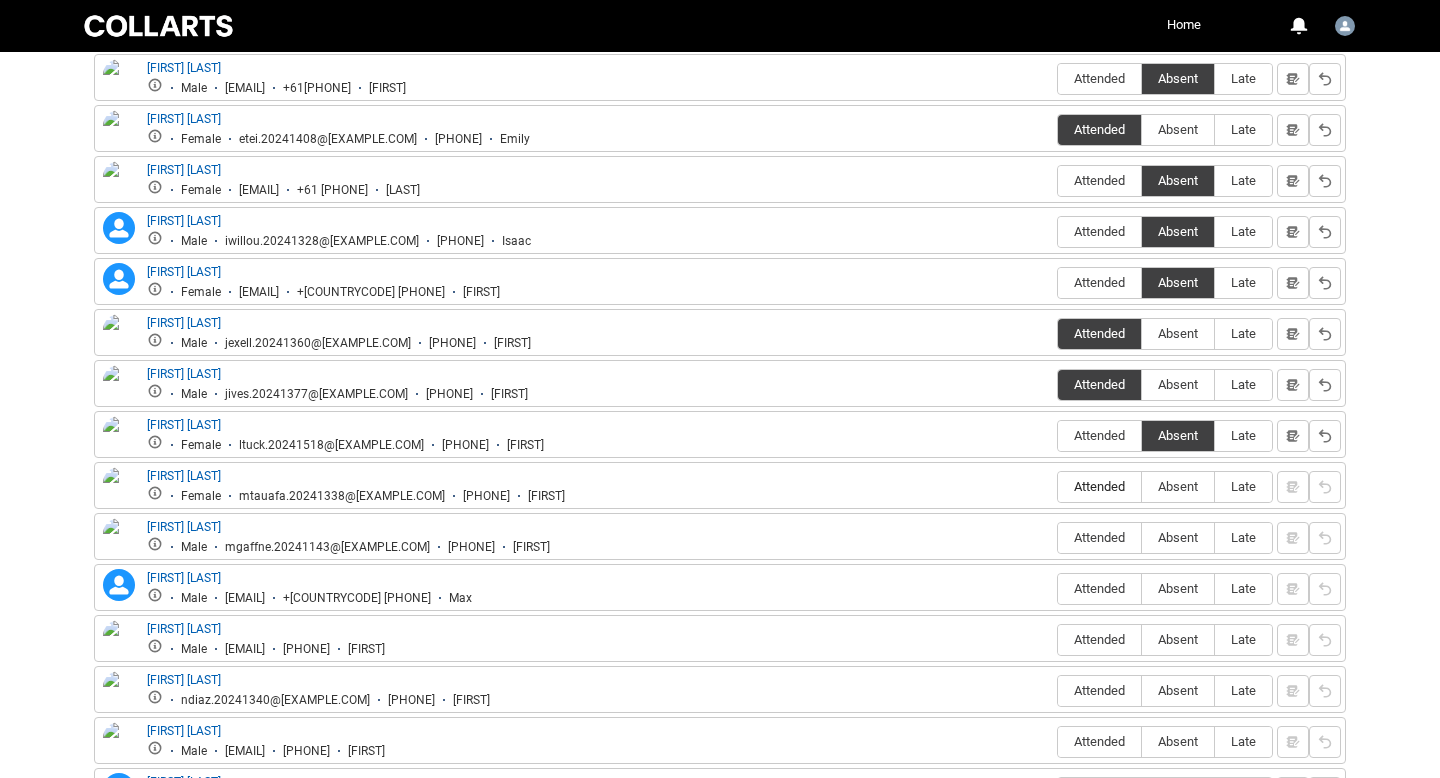 click on "Attended" at bounding box center [1099, 486] 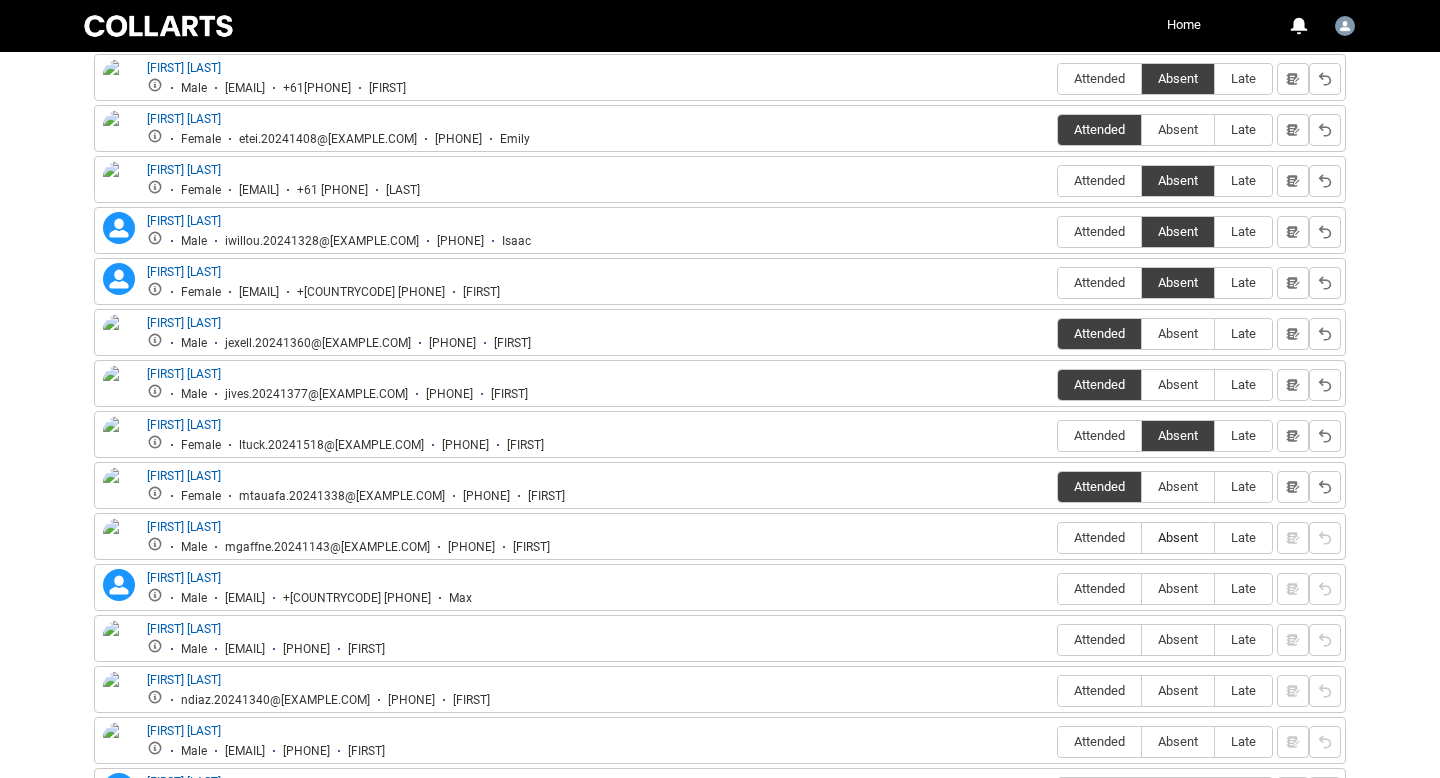 click on "Absent" at bounding box center [1178, 537] 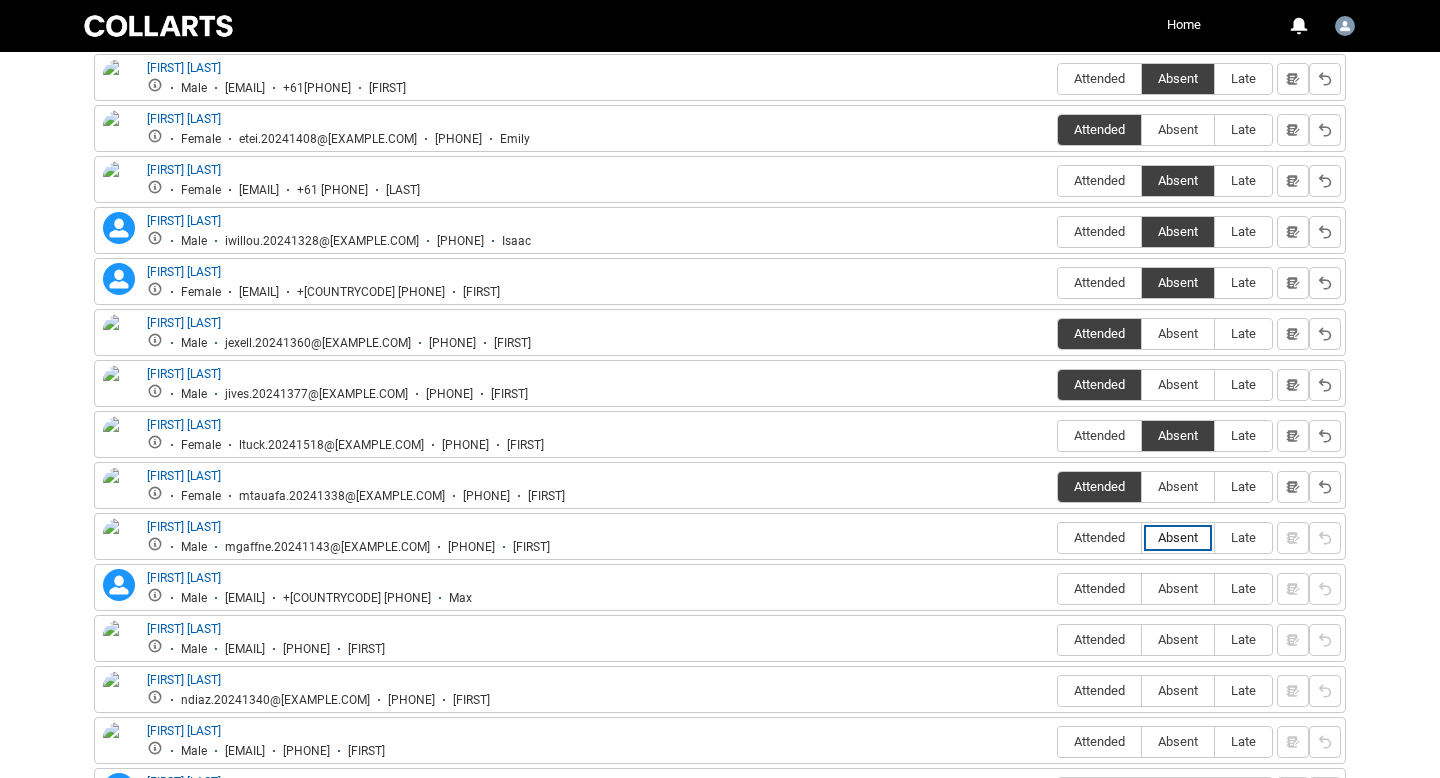 click on "Absent" at bounding box center [1141, 537] 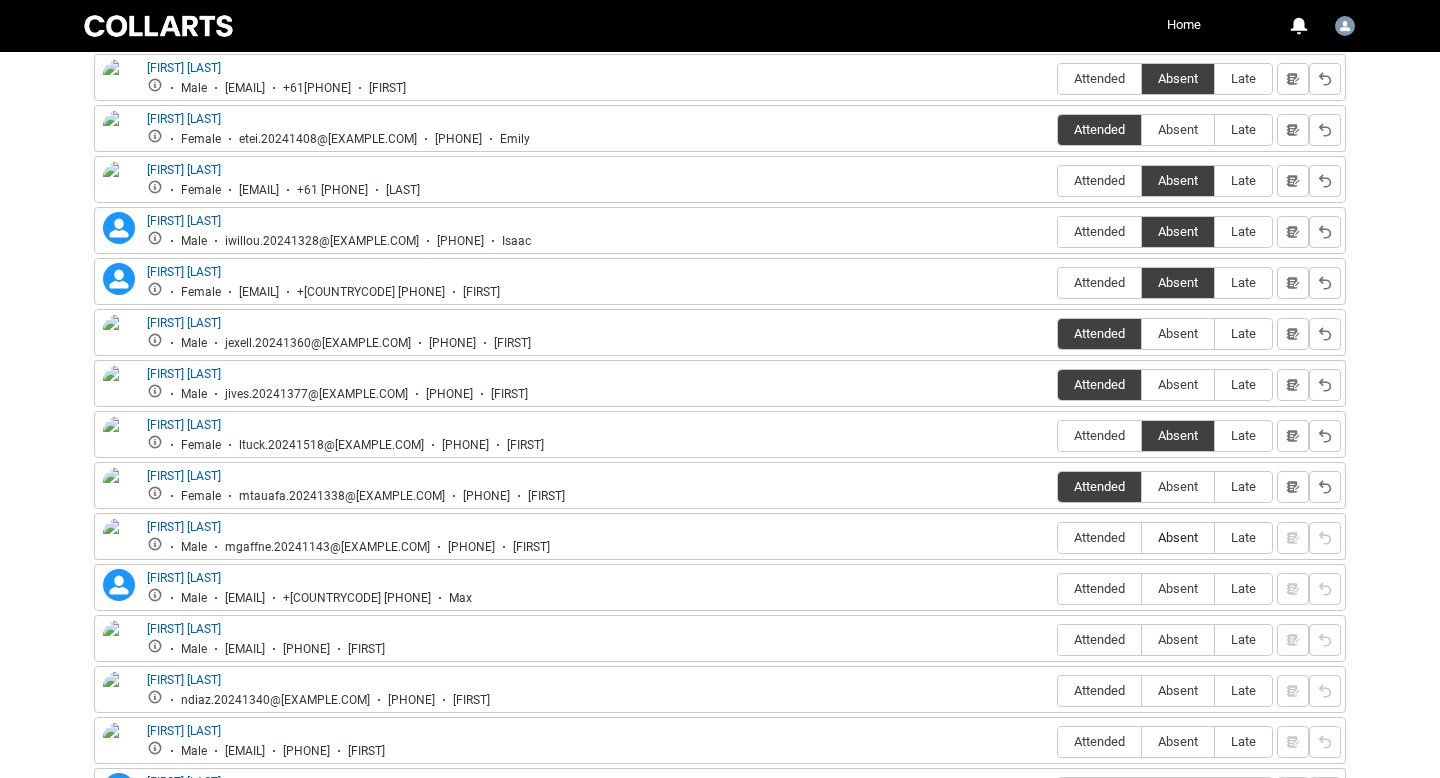type on "Absent" 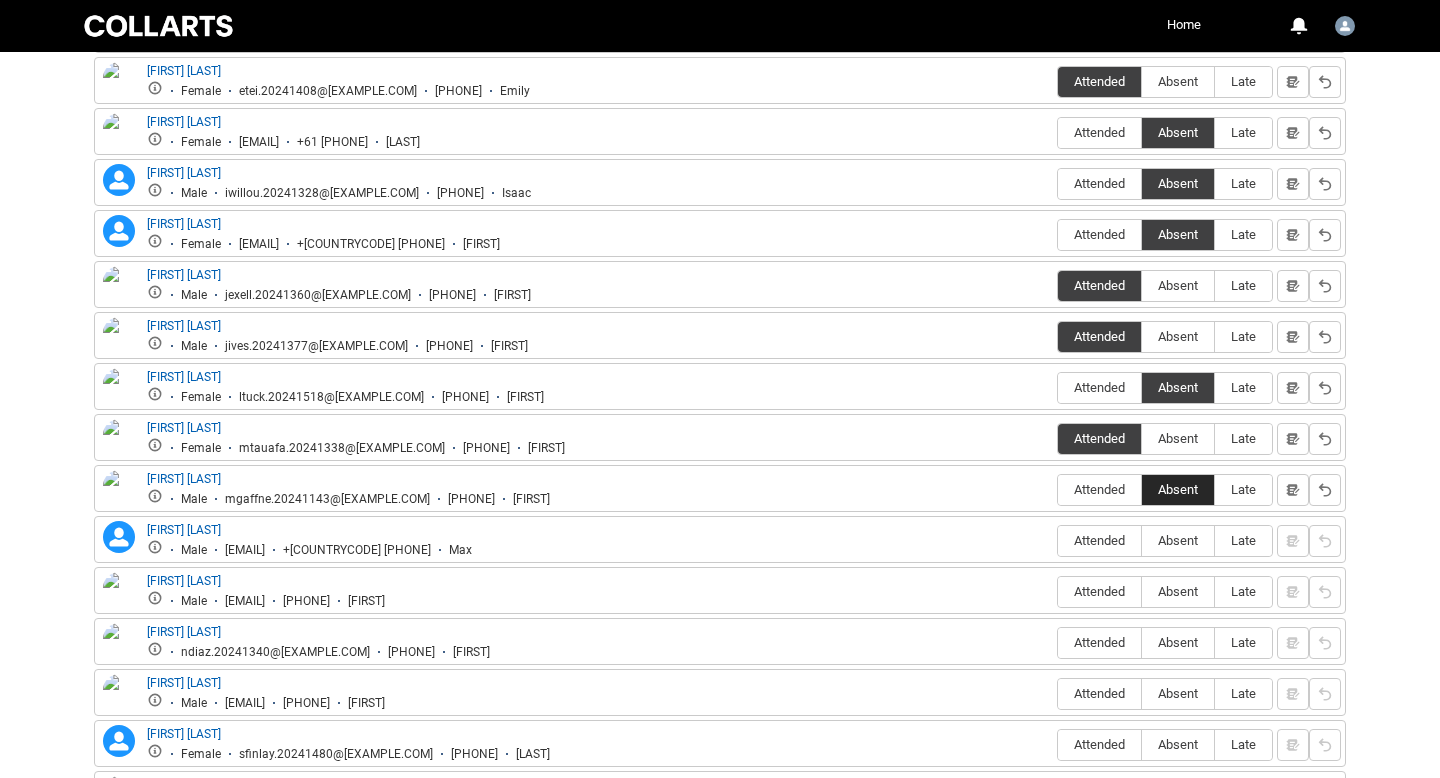 scroll, scrollTop: 1177, scrollLeft: 0, axis: vertical 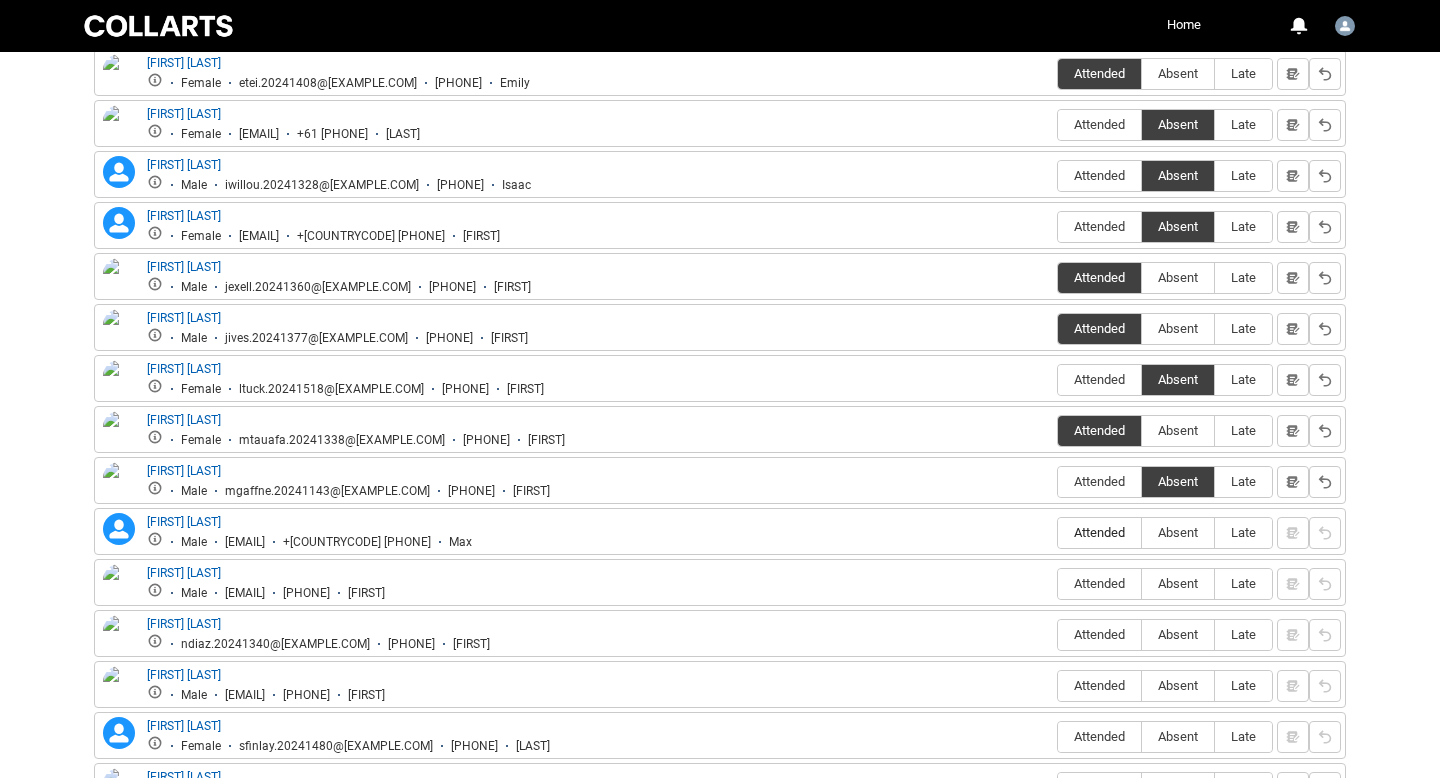 click on "Attended" at bounding box center (1099, 532) 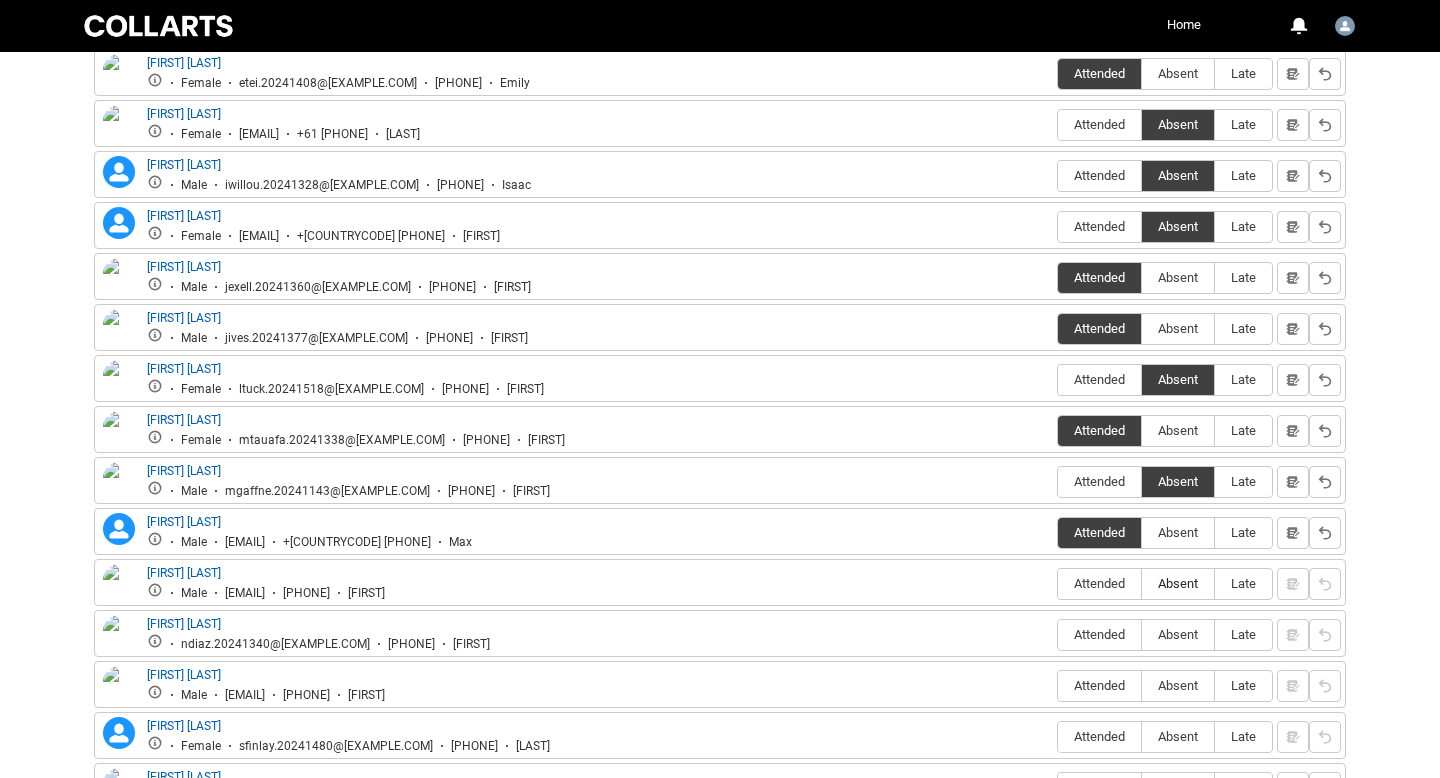 click on "Absent" at bounding box center [1178, 583] 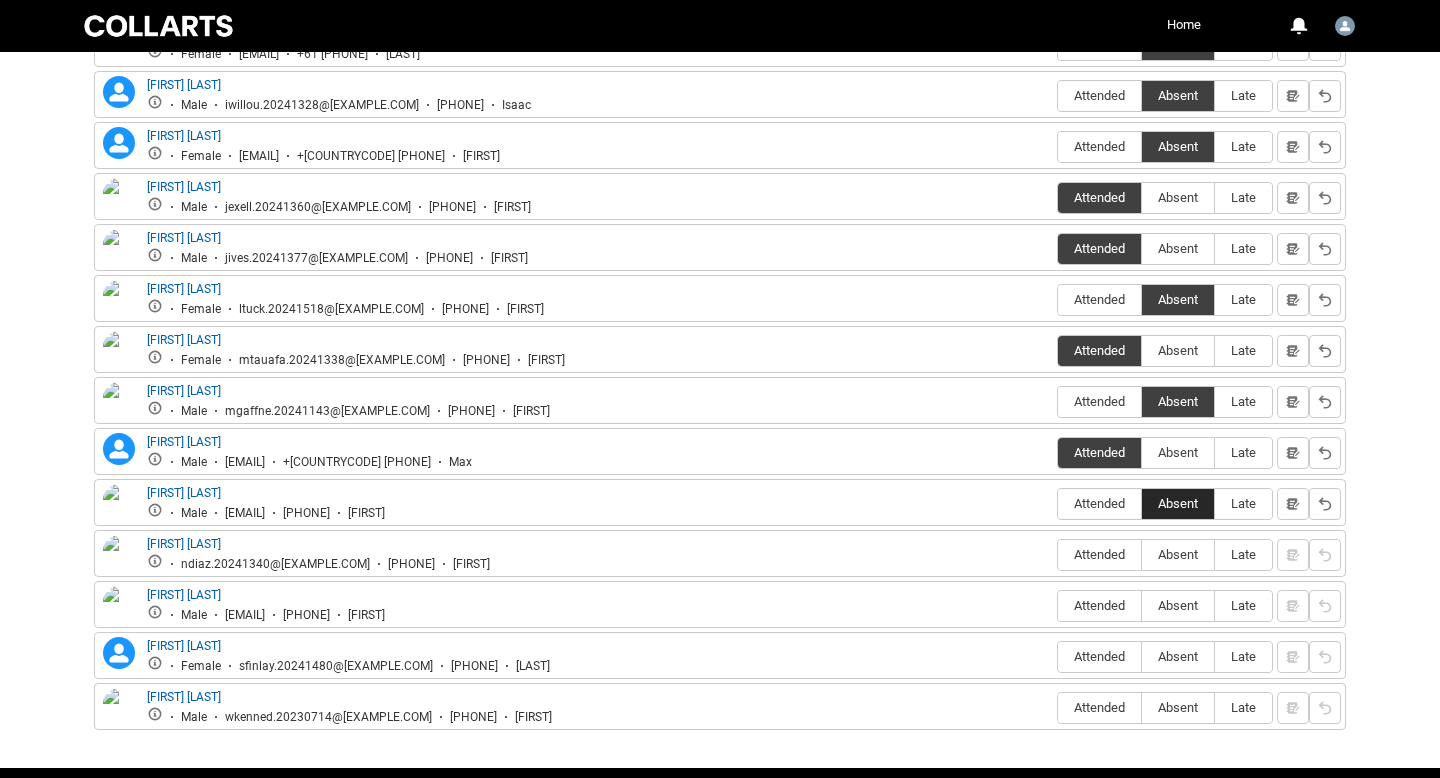 scroll, scrollTop: 1262, scrollLeft: 0, axis: vertical 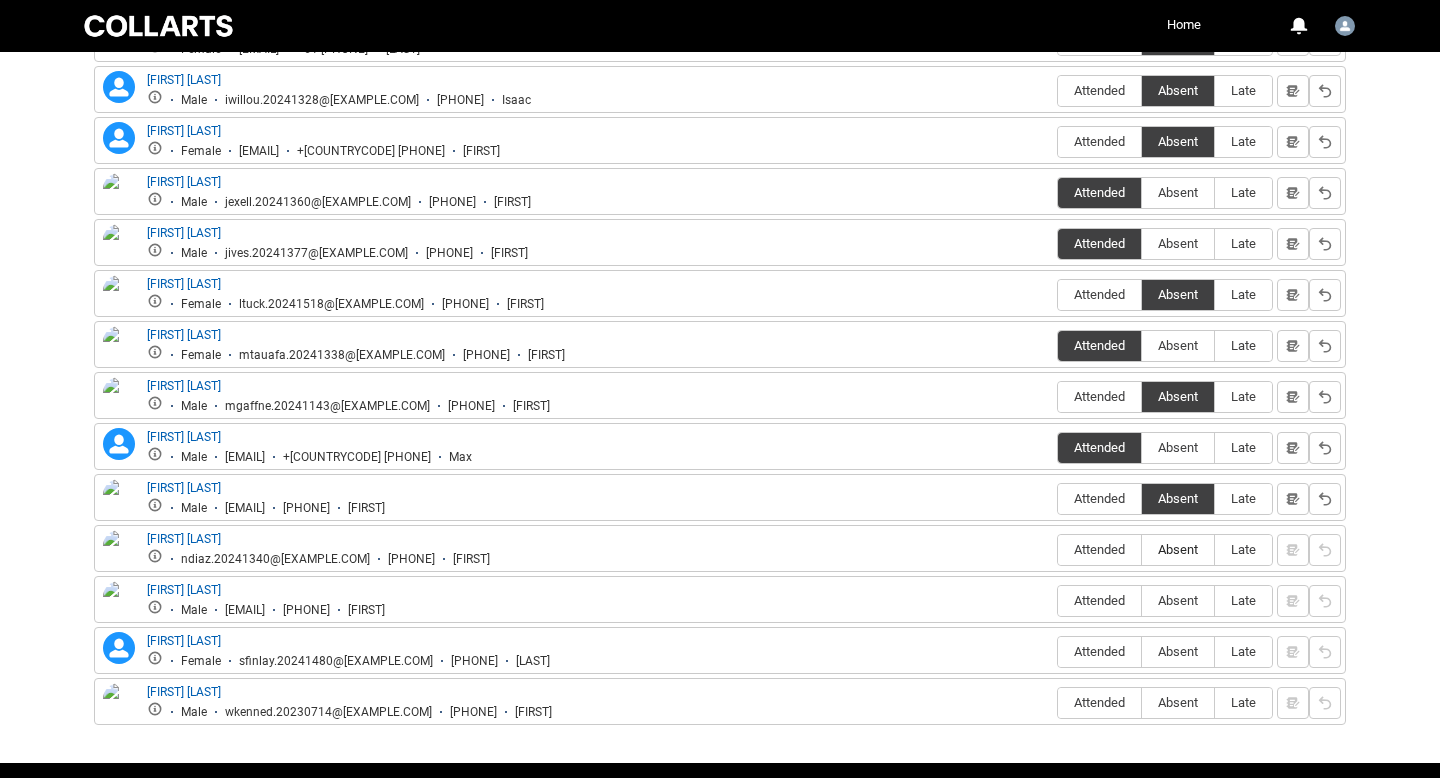 click on "Absent" at bounding box center (1178, 549) 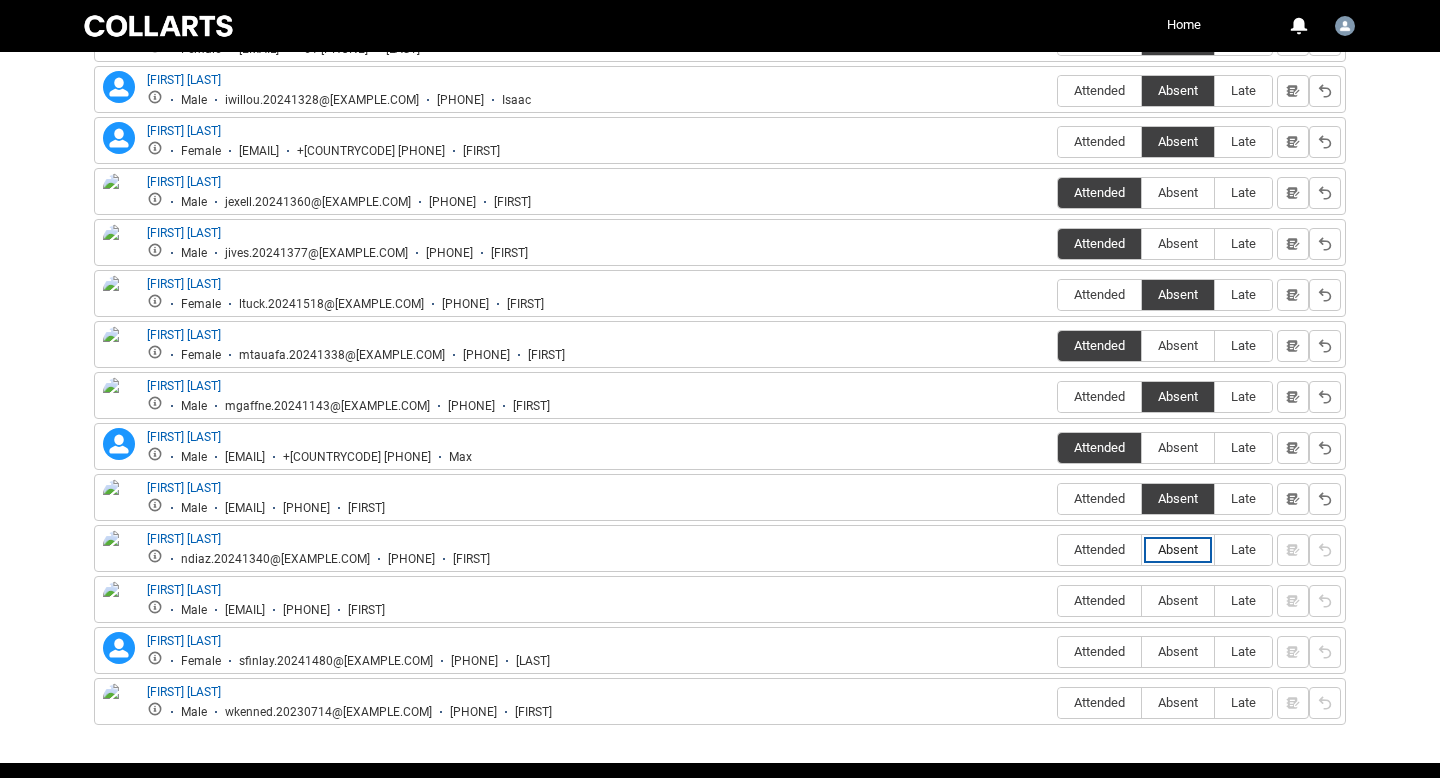 click on "Absent" at bounding box center [1141, 549] 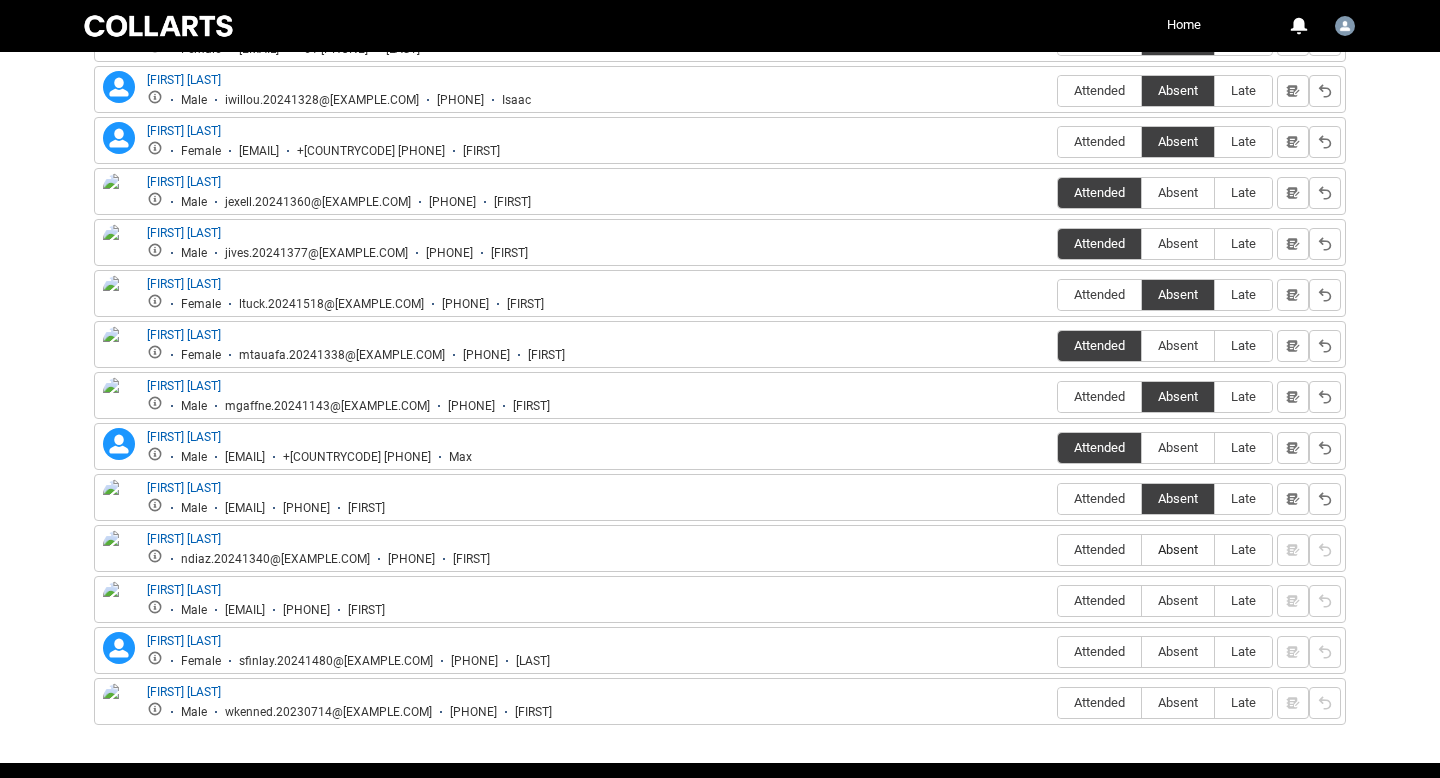 type on "Absent" 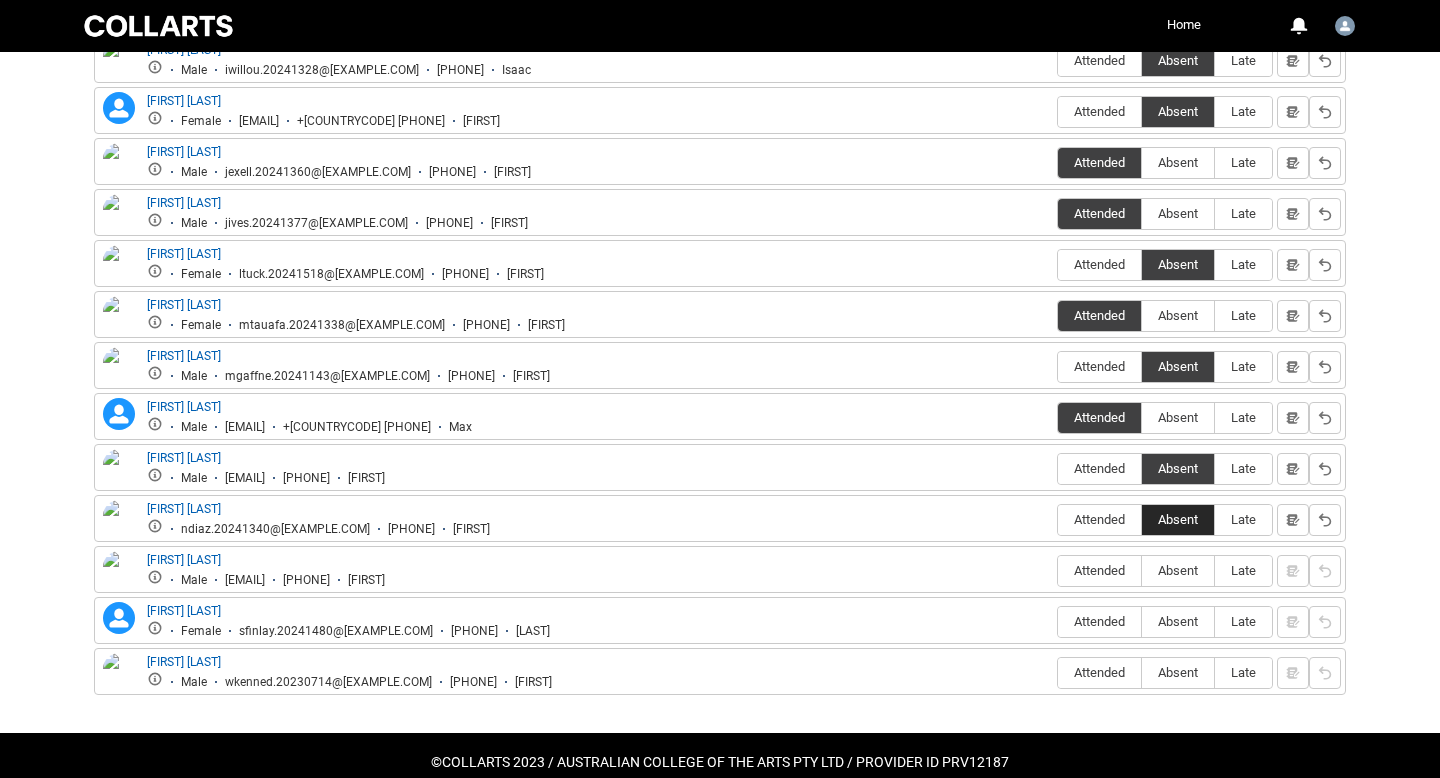 scroll, scrollTop: 1299, scrollLeft: 0, axis: vertical 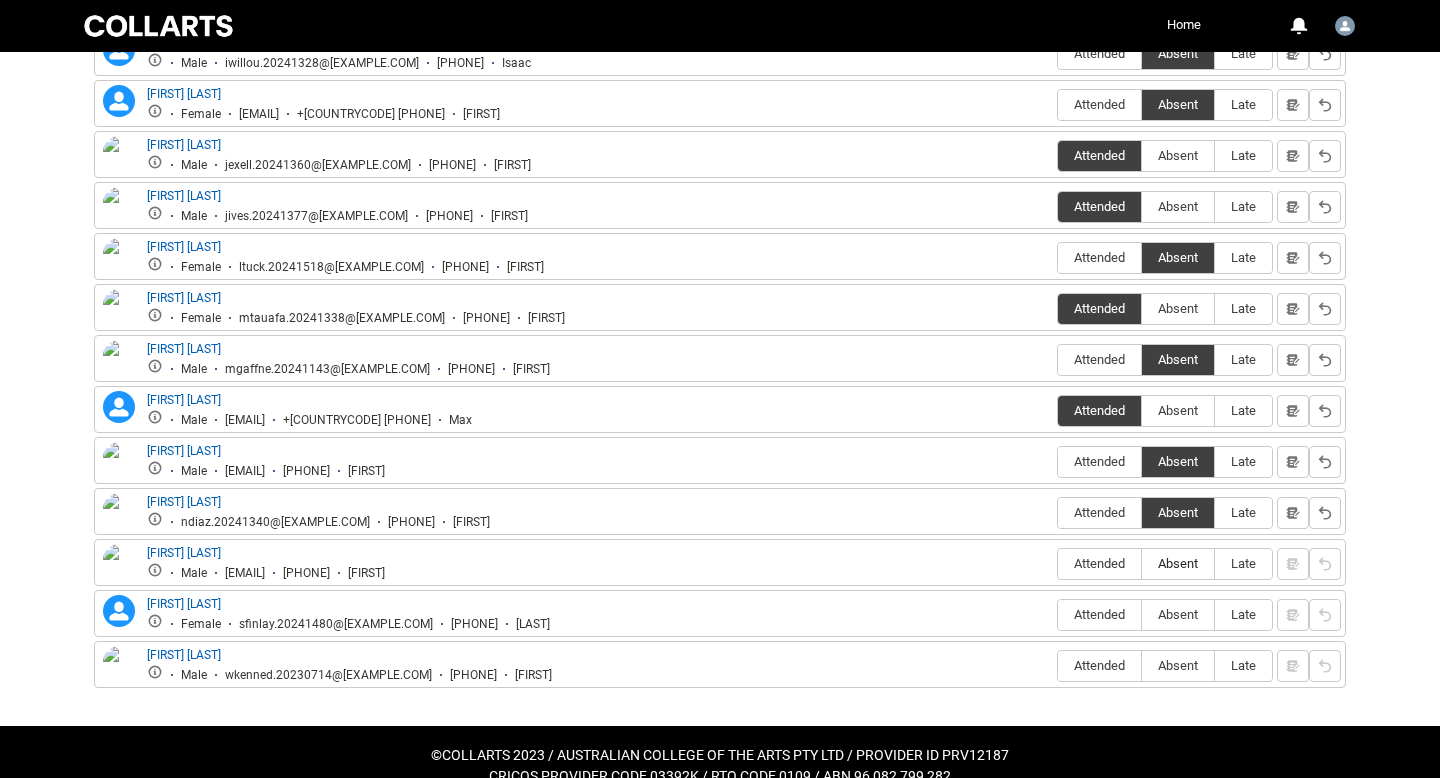 click on "Absent" at bounding box center [1178, 563] 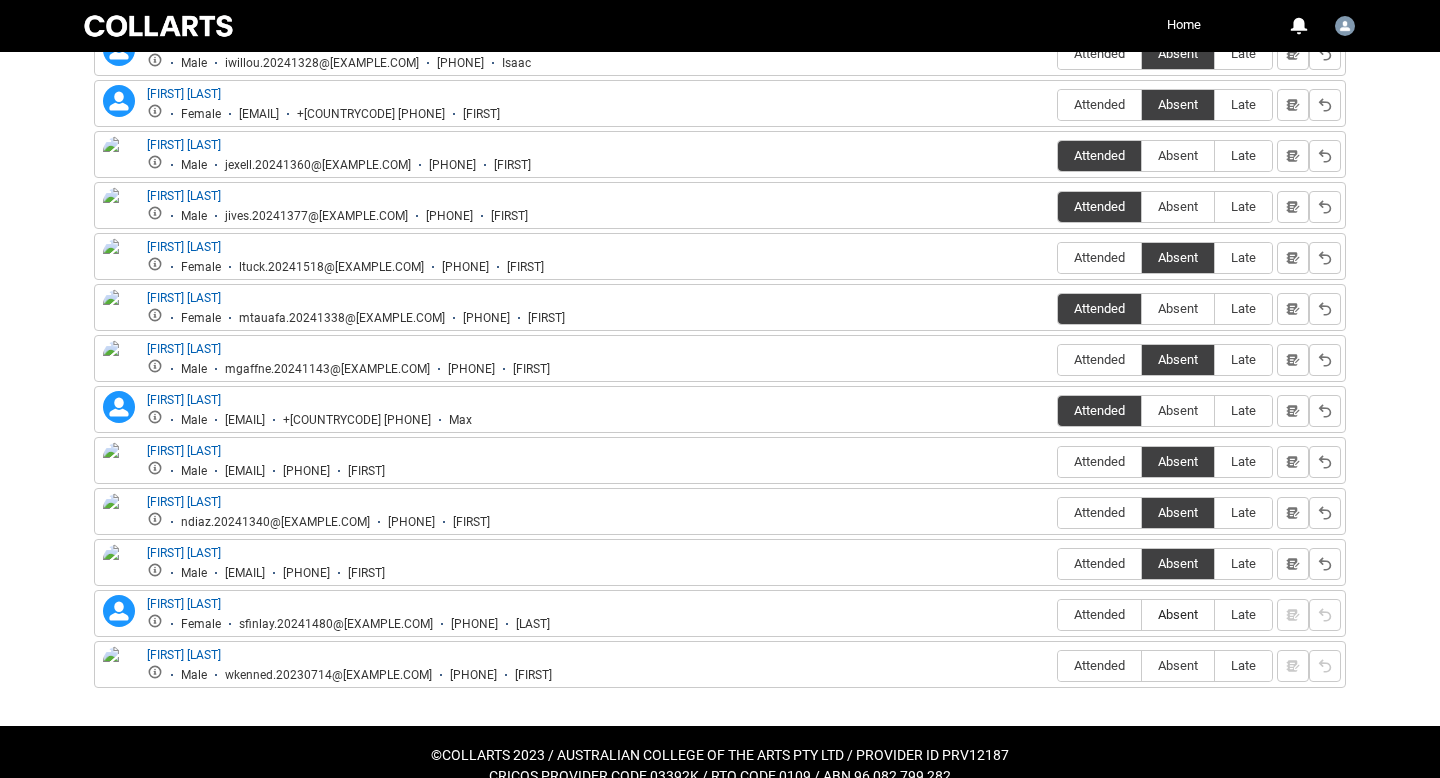 click on "Absent" at bounding box center [1178, 614] 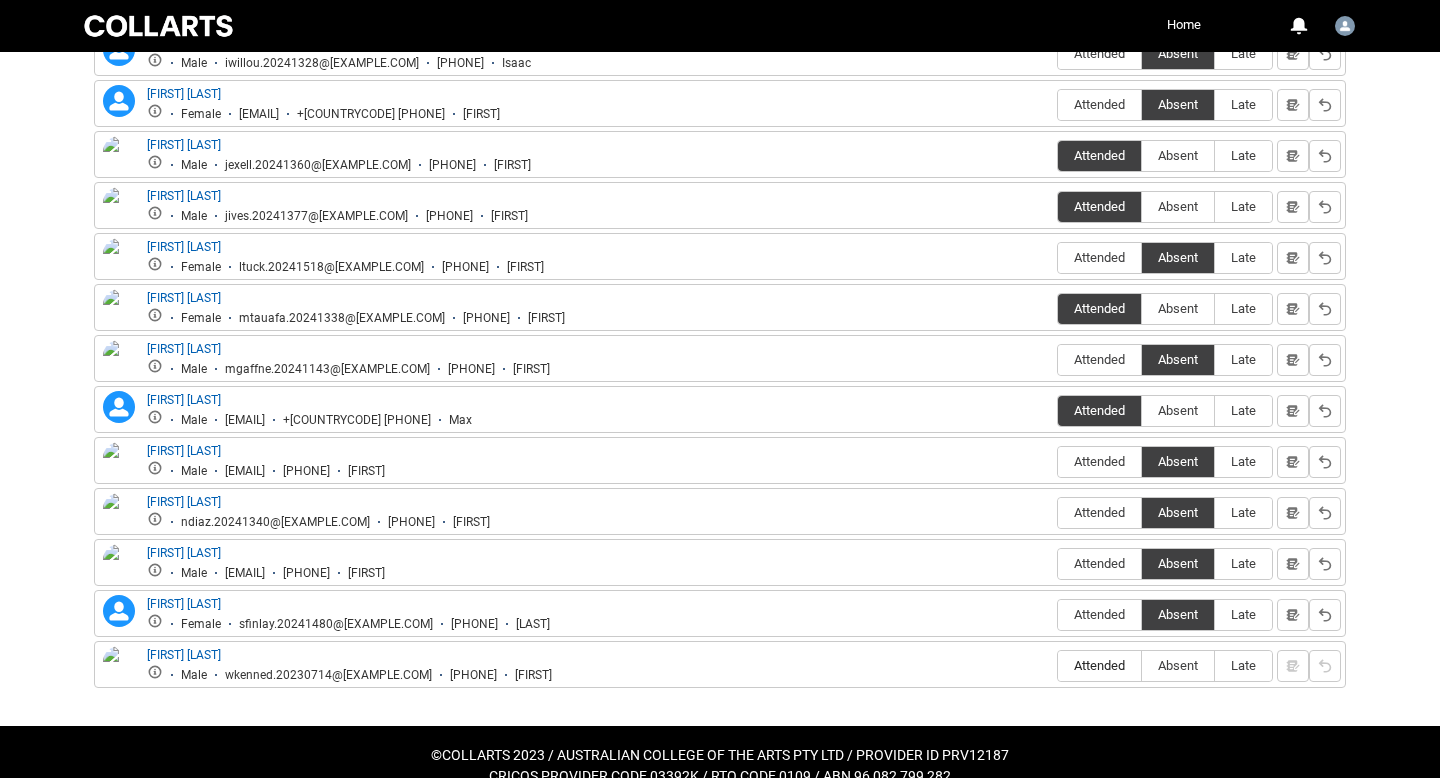 click on "Attended" at bounding box center [1099, 665] 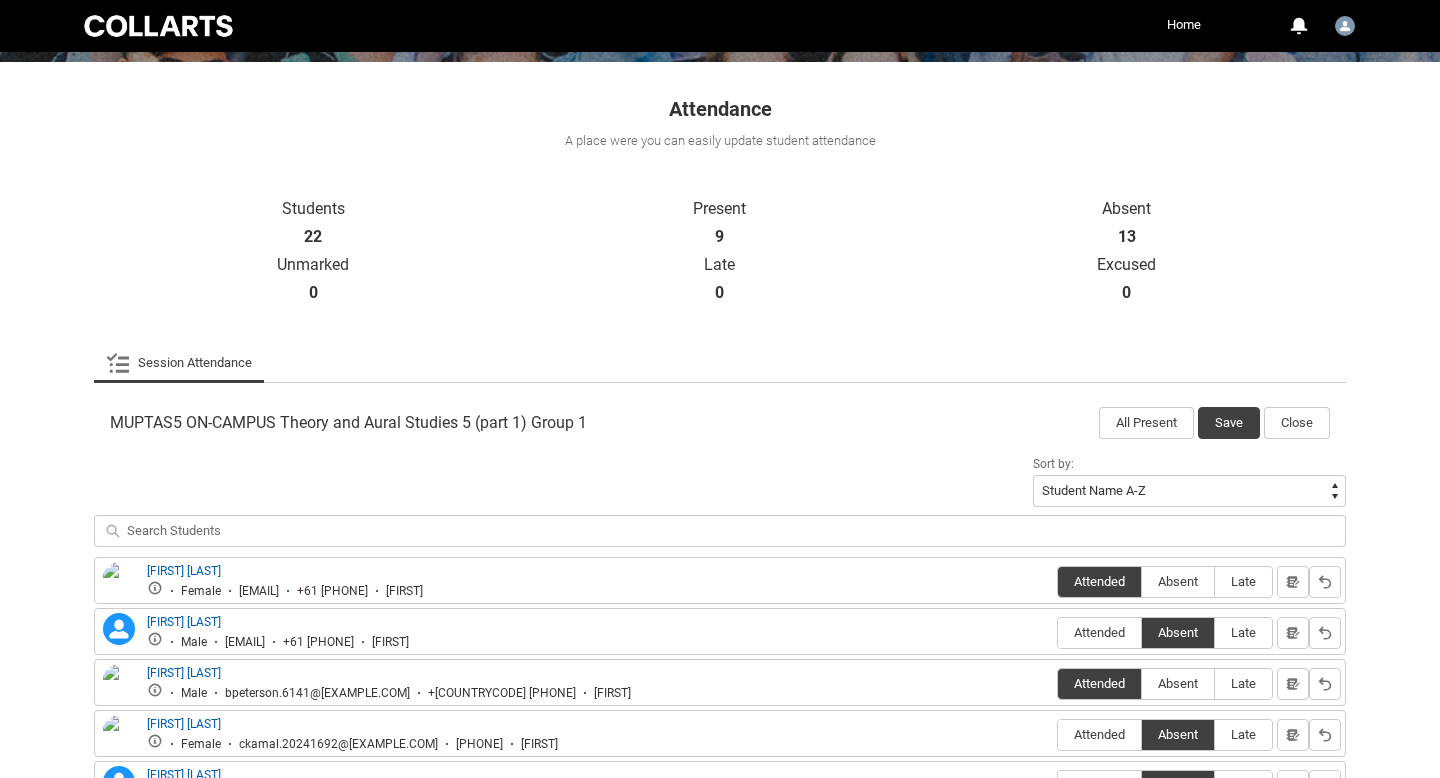 scroll, scrollTop: 305, scrollLeft: 0, axis: vertical 